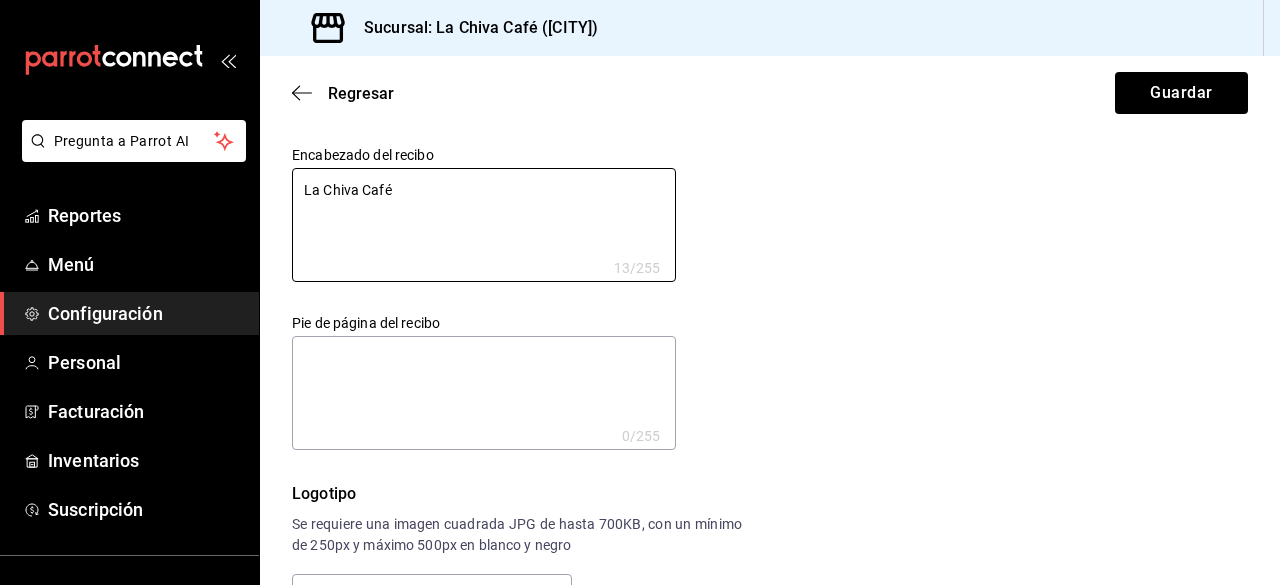 scroll, scrollTop: 0, scrollLeft: 0, axis: both 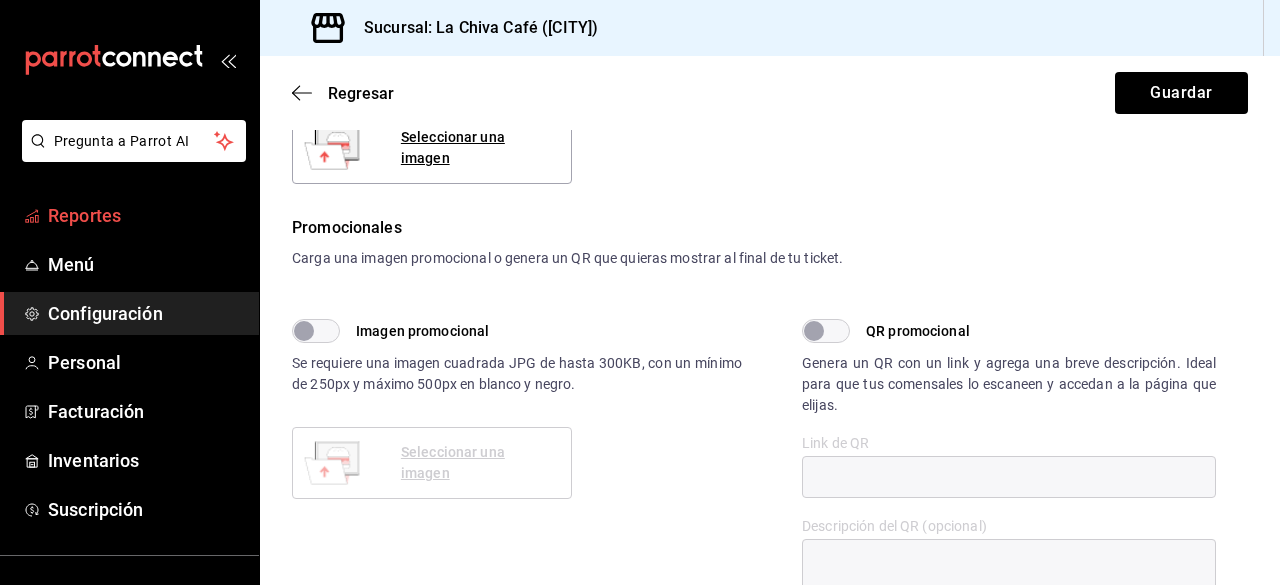 click on "Reportes" at bounding box center (145, 215) 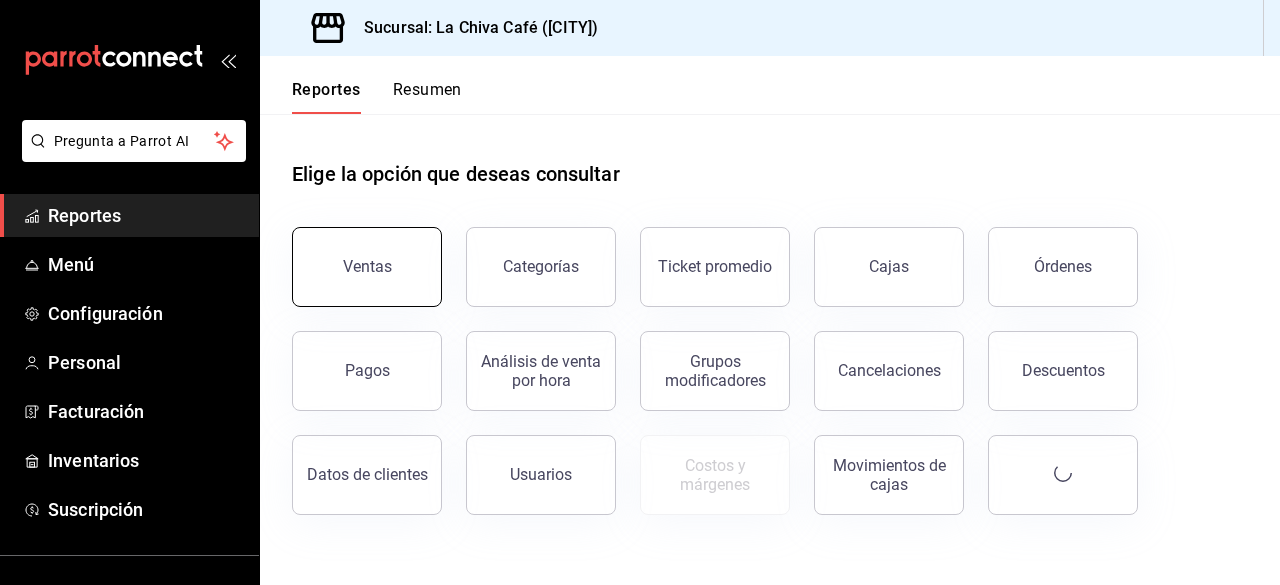click on "Ventas" at bounding box center (367, 267) 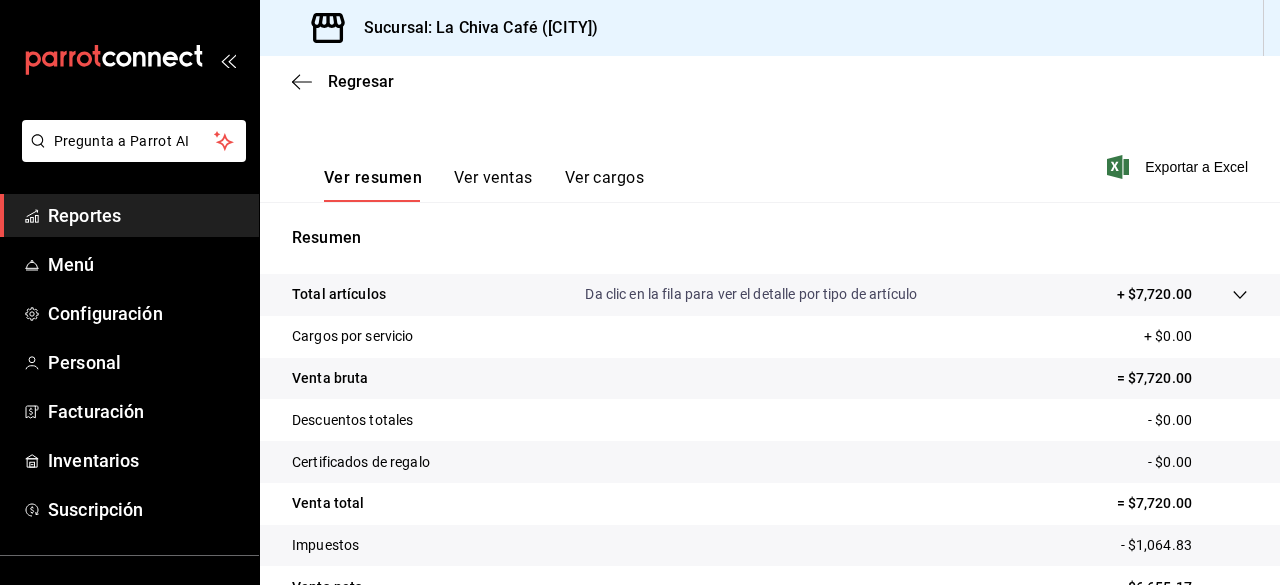 scroll, scrollTop: 273, scrollLeft: 0, axis: vertical 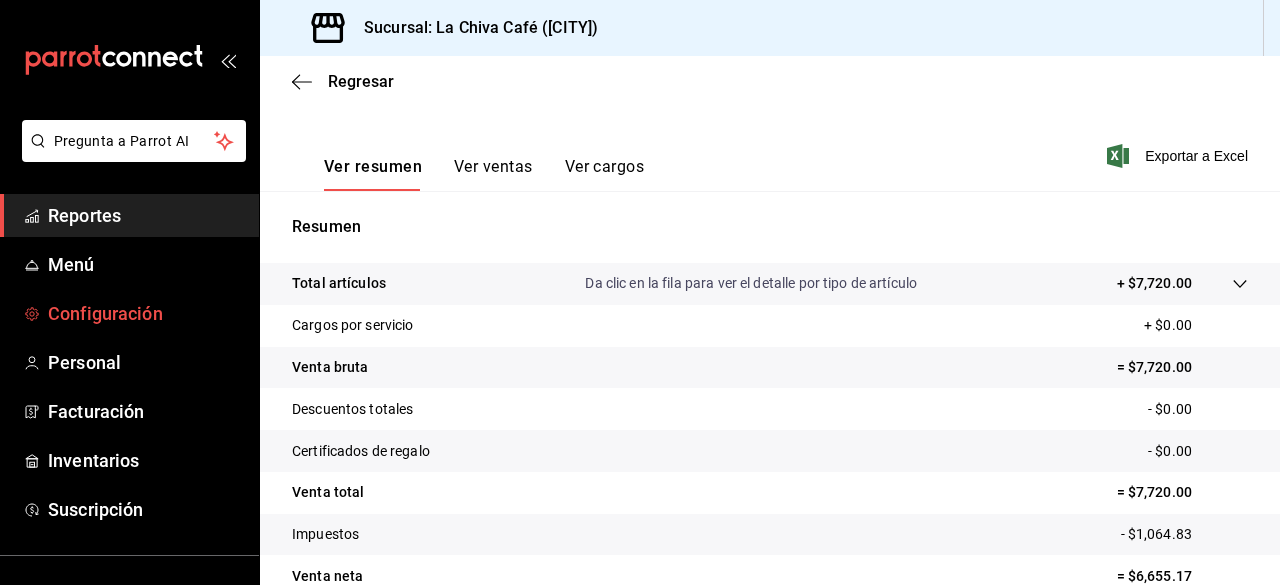 click on "Configuración" at bounding box center (145, 313) 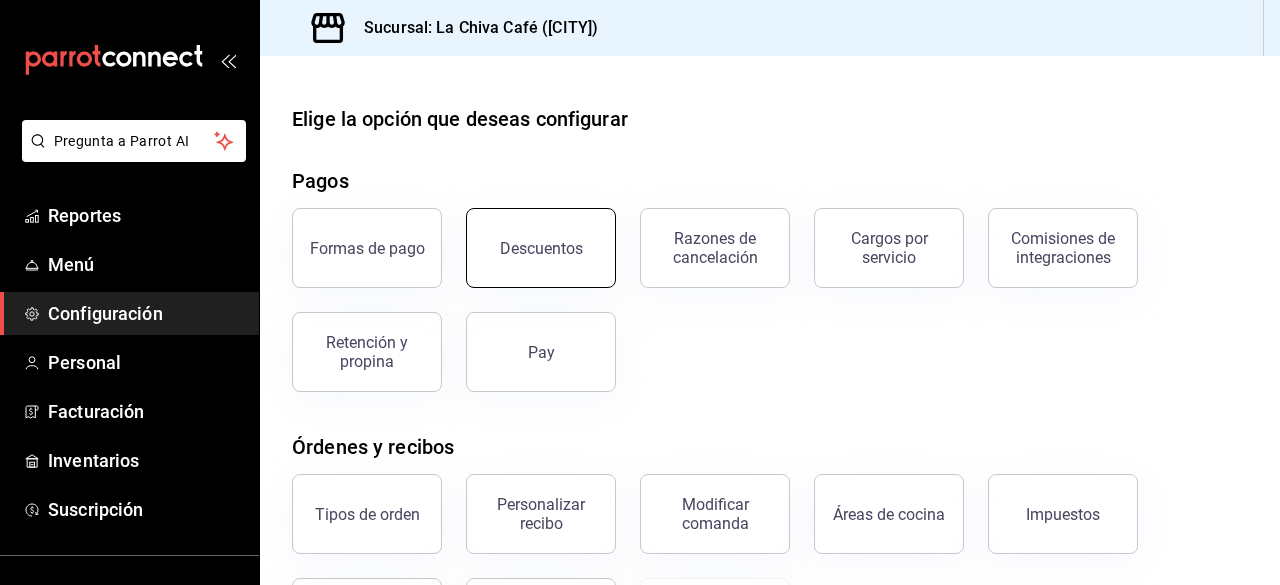 click on "Descuentos" at bounding box center (541, 248) 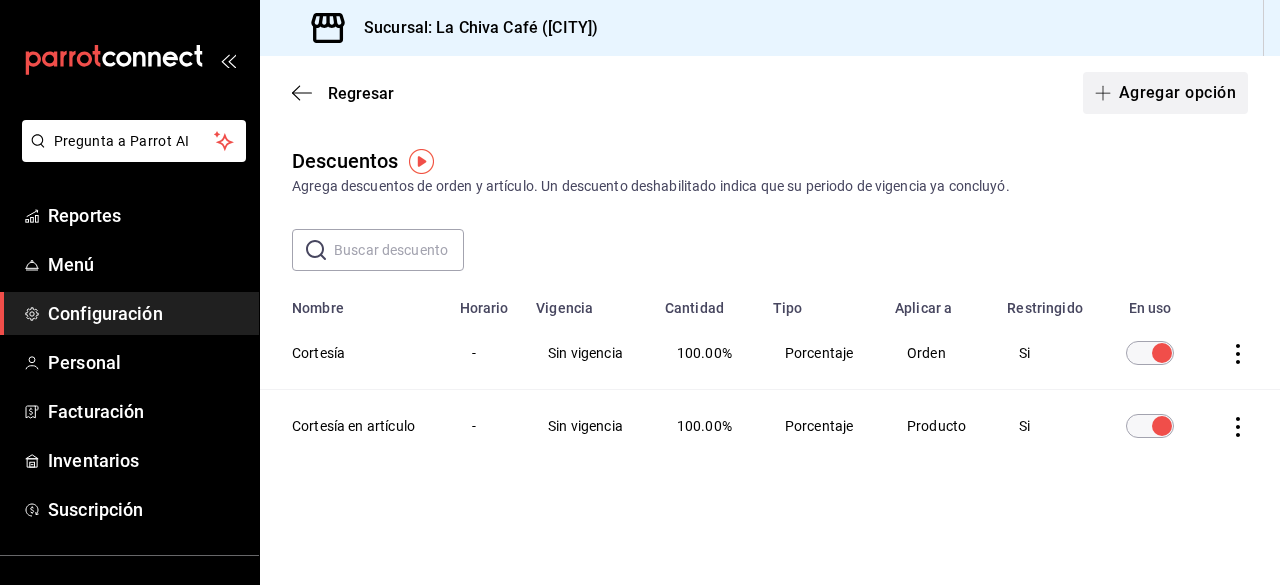 click on "Agregar opción" at bounding box center [1165, 93] 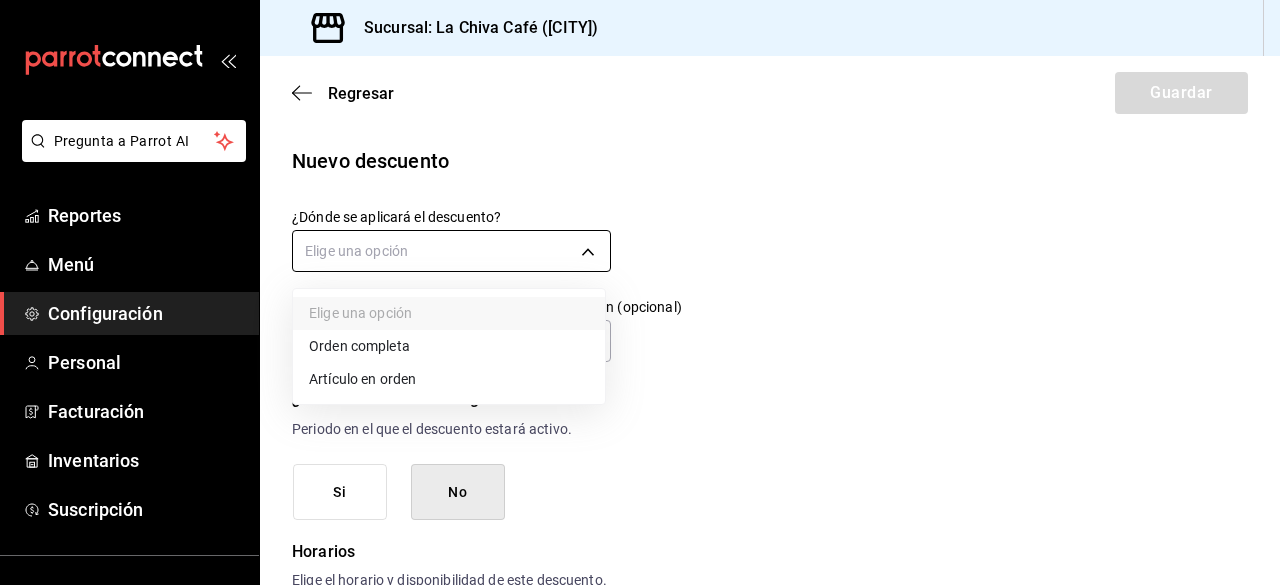 click on "Pregunta a Parrot AI Reportes   Menú   Configuración   Personal   Facturación   Inventarios   Suscripción   Ayuda Recomienda Parrot   [FIRST] [LAST]   Sugerir nueva función   Sucursal: La Chiva Café ([CITY]) Regresar Guardar Nuevo descuento ¿Dónde se aplicará el descuento? Elige una opción ¿Cómo se va a llamar? Ingresa una descripción (opcional) ¿Este descuento tiene vigencia? Periodo en el que el descuento estará activo. Si No Horarios Elige el horario y disponibilidad de este descuento. Hora de inicio ​ Entre Semana Lunes Martes Miércoles Jueves Viernes Hora de fin ​ Fin de semana Sábado Domingo Agregar horario 1 de 5 horarios ¿Este descuento requiere un permiso especial para aplicarse? Solo los usuarios con el permiso de "Aplicar descuento" podrán usar este descuento en el Punto de Venta. Si No ¿Quieres que el usuario defina el valor del descuento en el Punto de Venta? Si No ¿Cómo se aplicará el descuento? Porcentaje Cantidad Porcentaje 0.00 % Porcentaje Pregunta a Parrot AI" at bounding box center (640, 292) 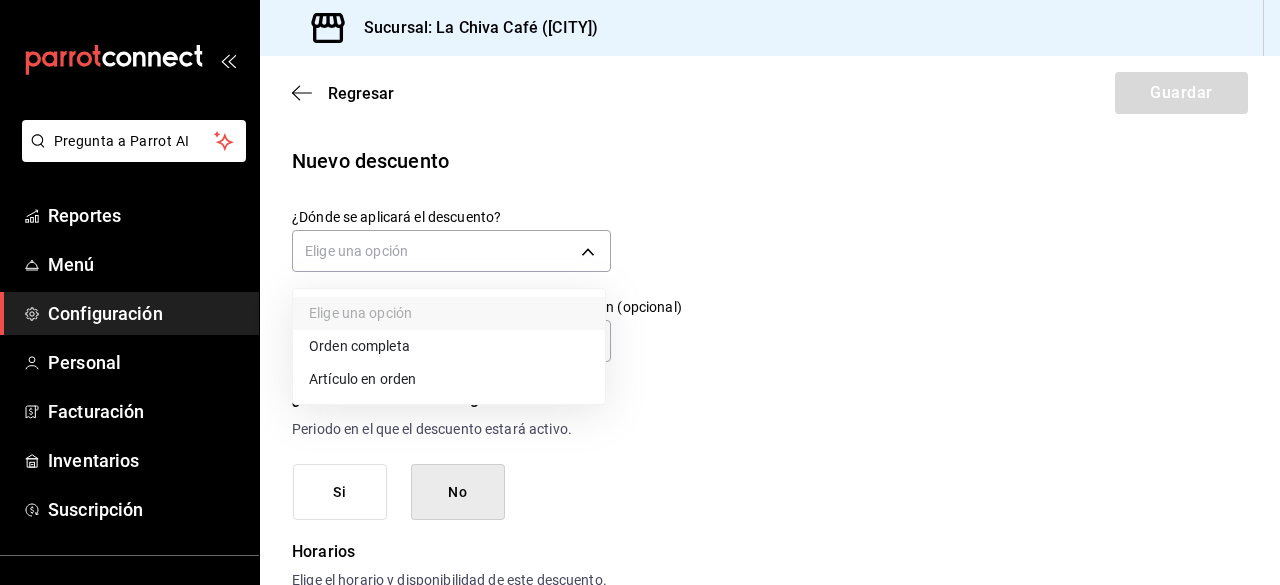 click on "Orden completa" at bounding box center (449, 346) 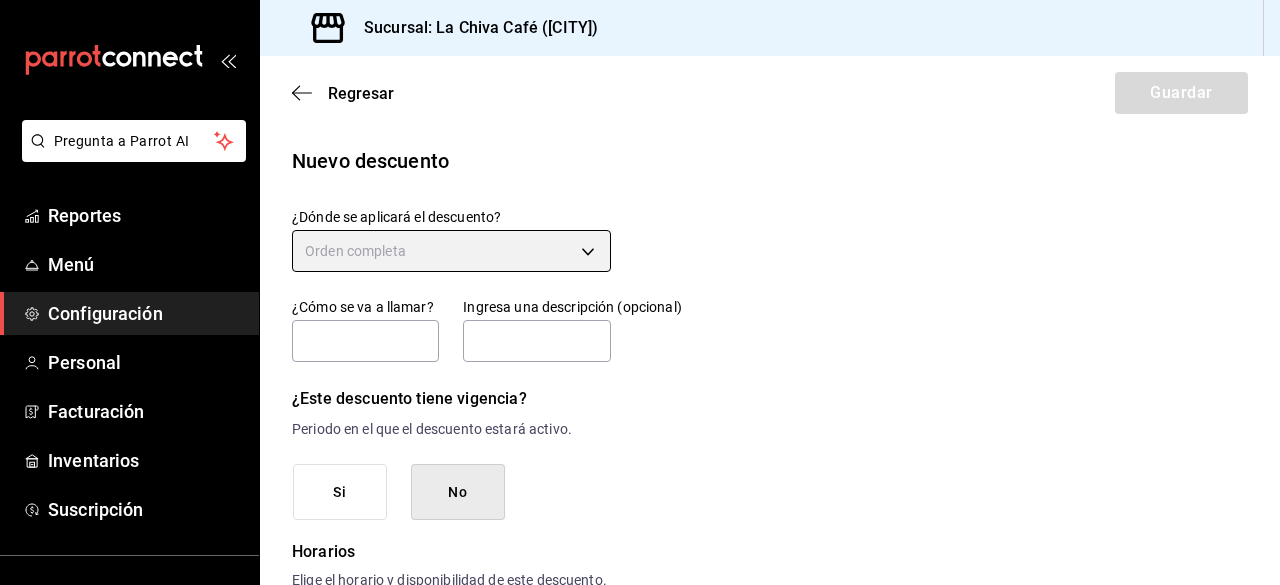 type on "ORDER" 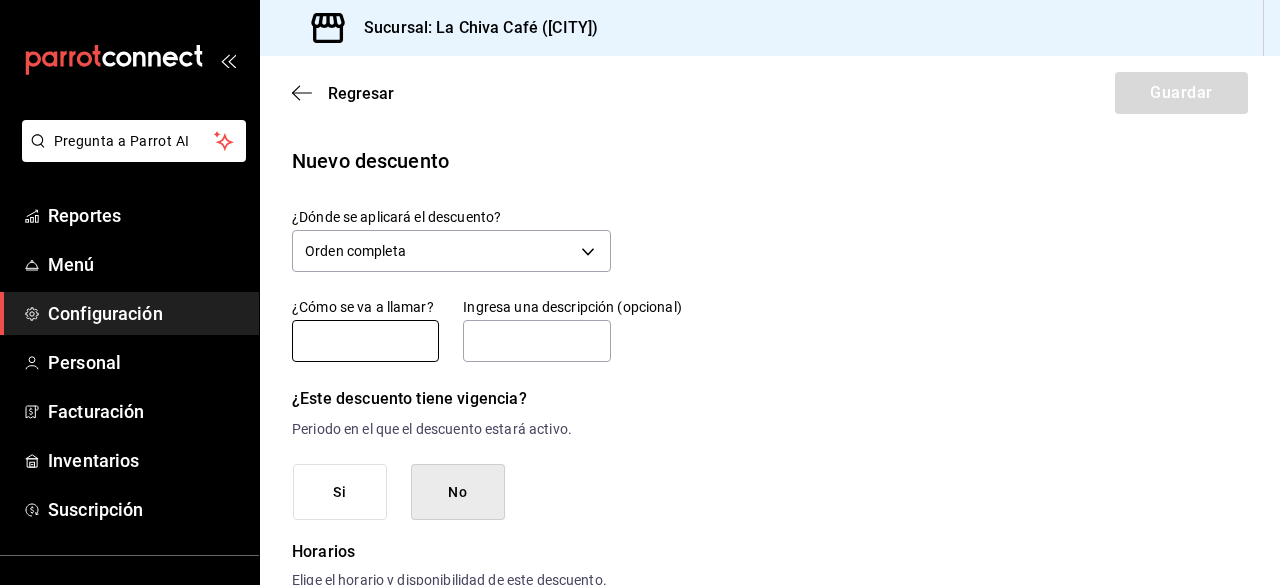 click at bounding box center [365, 341] 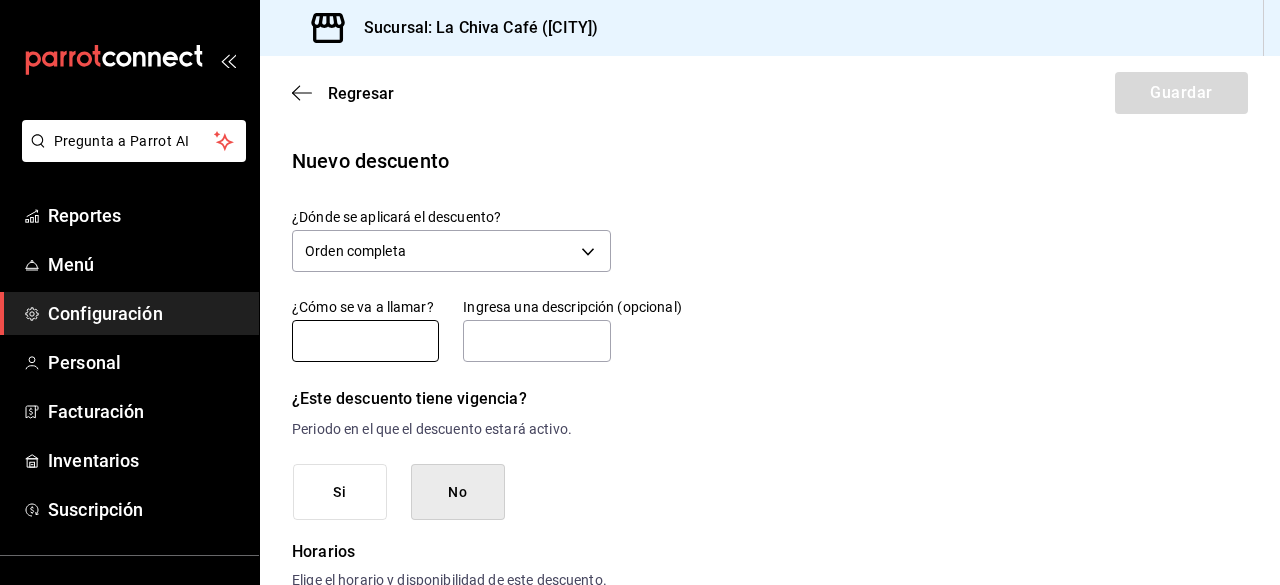 type on "D" 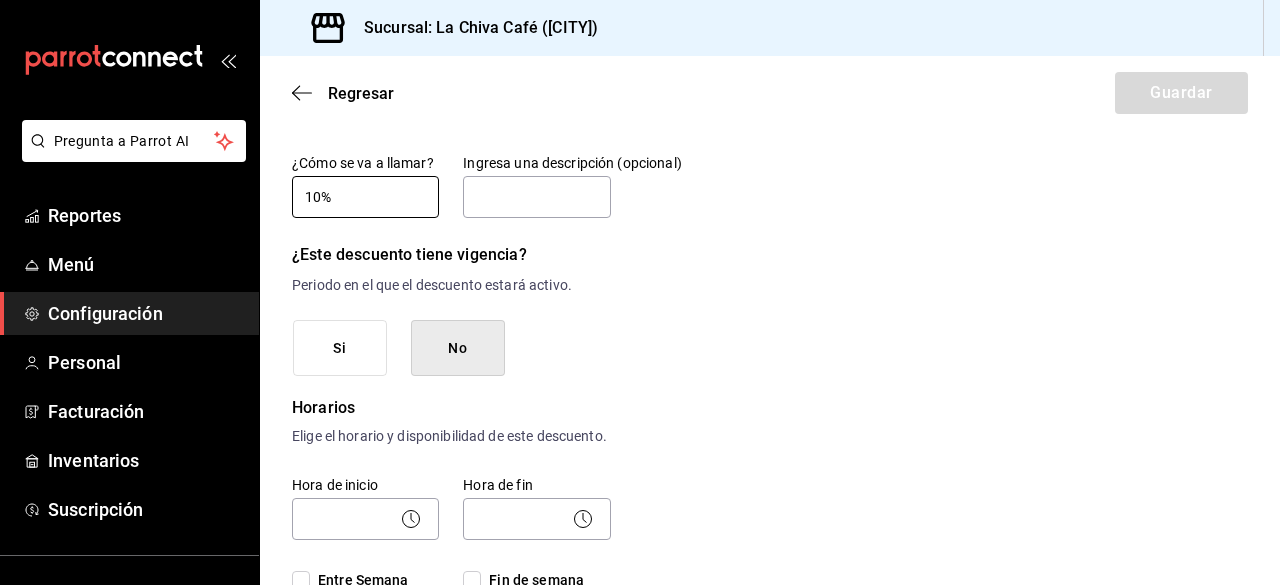 scroll, scrollTop: 153, scrollLeft: 0, axis: vertical 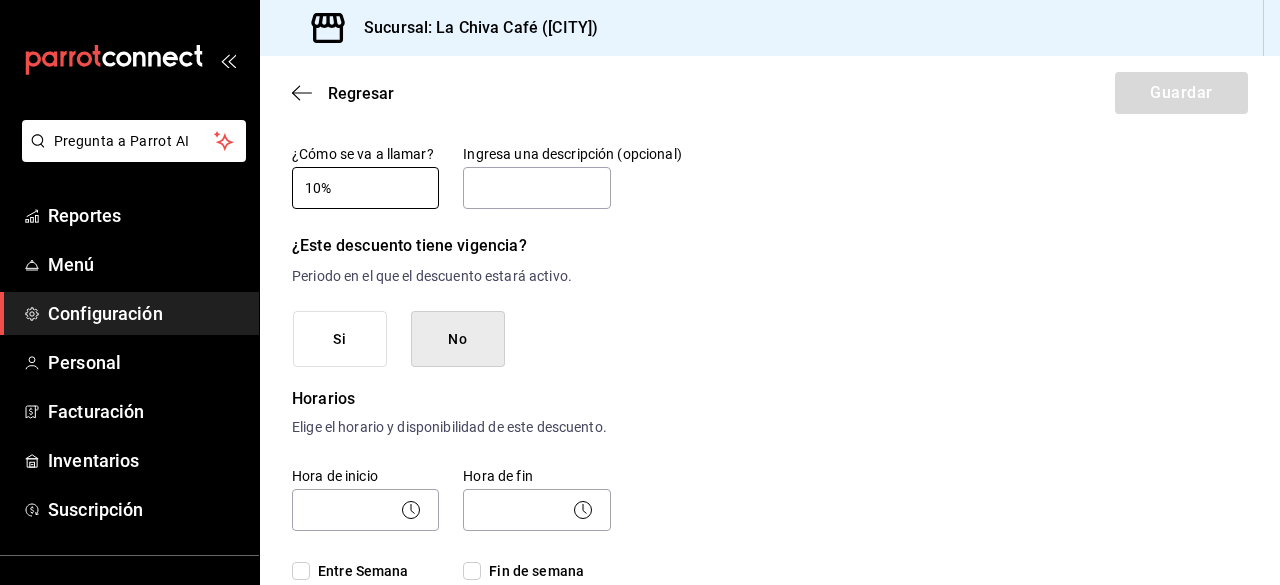 type on "10%" 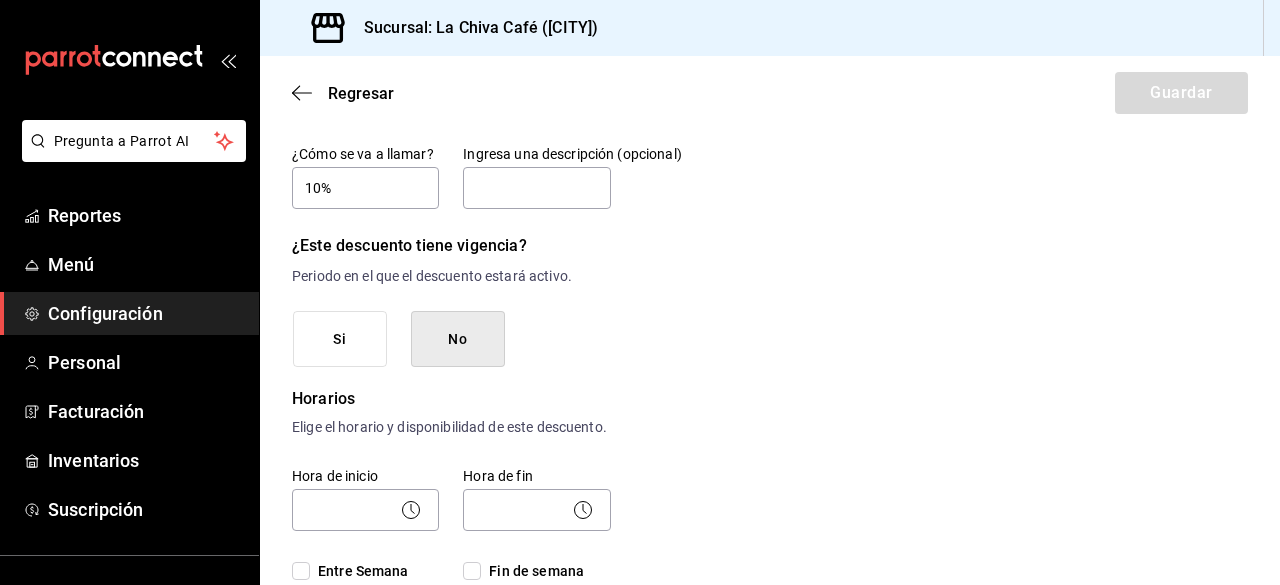 click on "Si" at bounding box center [340, 339] 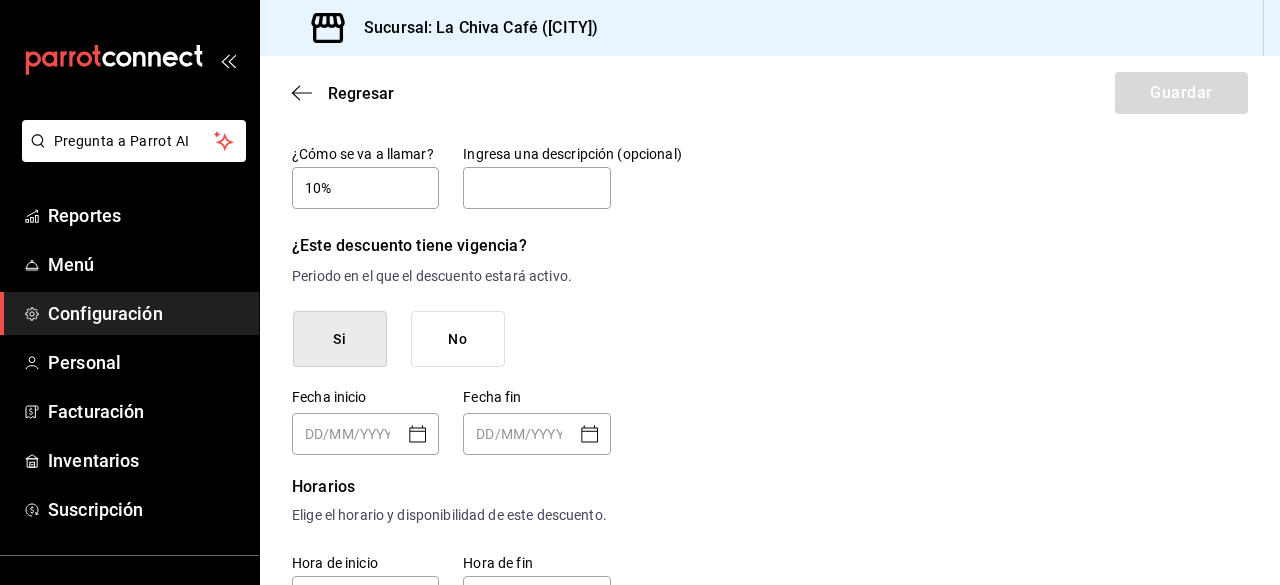 click on "No" at bounding box center (458, 339) 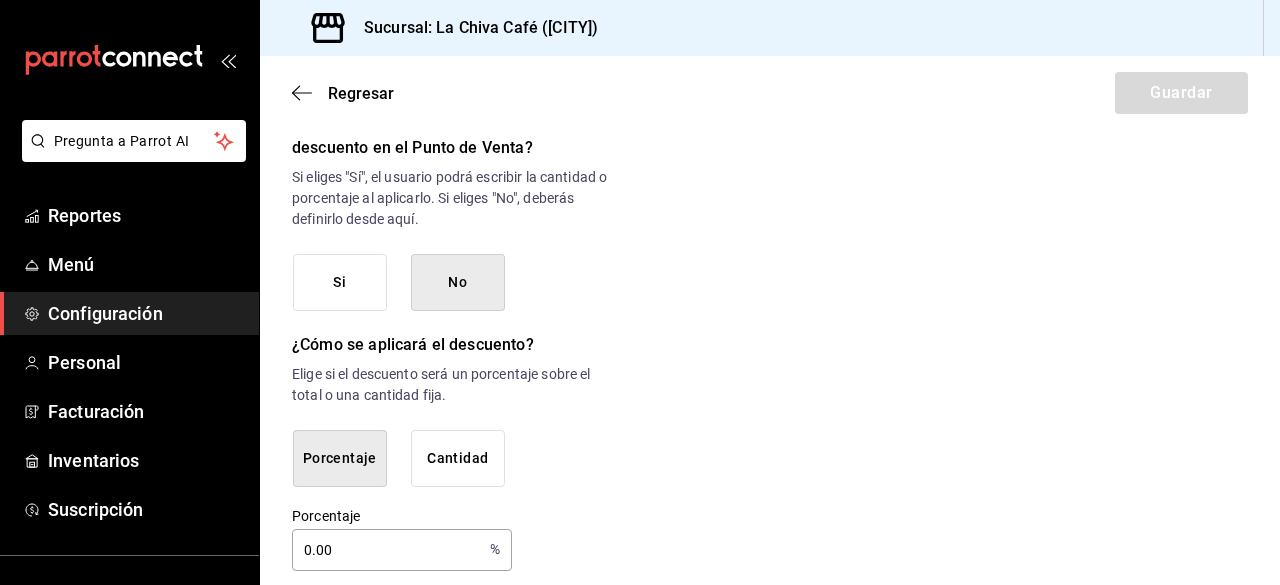 scroll, scrollTop: 1113, scrollLeft: 0, axis: vertical 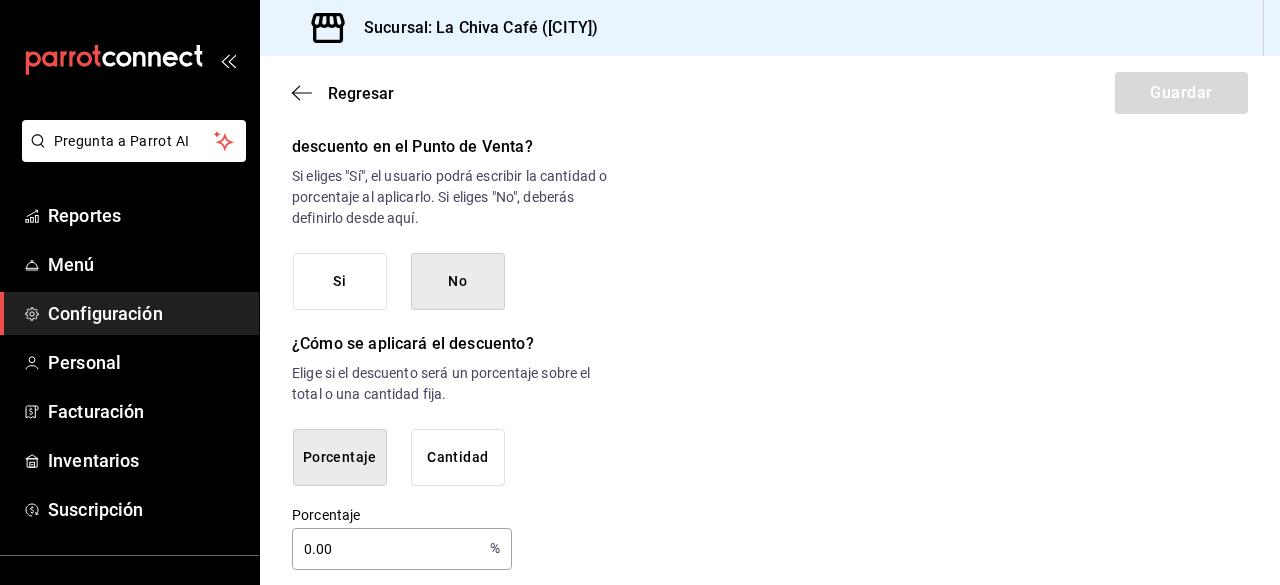 click on "¿Dónde se aplicará el descuento? Orden completa ORDER ¿Cómo se va a llamar? 10% Ingresa una descripción (opcional) ¿Este descuento tiene vigencia? Periodo en el que el descuento estará activo. Si No Horarios Elige el horario y disponibilidad de este descuento. Hora de inicio ​ Entre Semana Lunes Martes Miércoles Jueves Viernes Hora de fin ​ Fin de semana Sábado Domingo Agregar horario 1 de 5 horarios ¿Este descuento requiere un permiso especial para aplicarse? Solo los usuarios con el permiso de "Aplicar descuento" podrán usar este descuento en el Punto de Venta. Si No ¿Quieres que el usuario defina el valor del descuento en el Punto de Venta? Si eliges "Sí", el usuario podrá escribir la cantidad o porcentaje al aplicarlo. Si eliges "No", deberás definirlo desde aquí. Si No ¿Cómo se aplicará el descuento? Elige si el descuento será un porcentaje sobre el total o una cantidad fija. Porcentaje Cantidad Porcentaje 0.00 % Porcentaje" at bounding box center (451, -168) 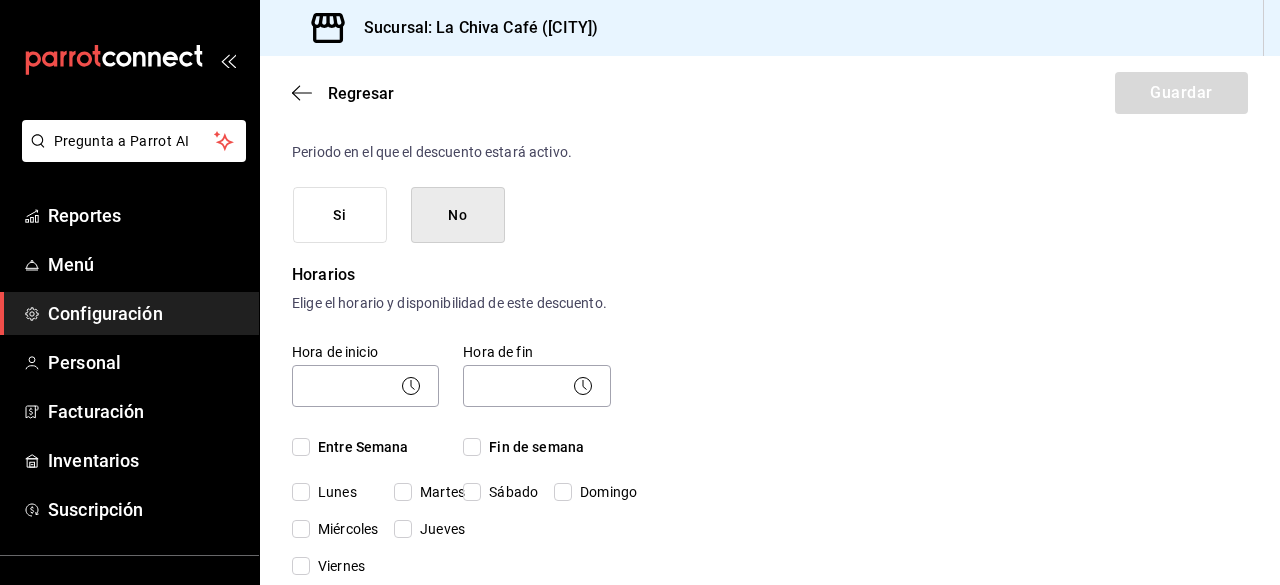 scroll, scrollTop: 0, scrollLeft: 0, axis: both 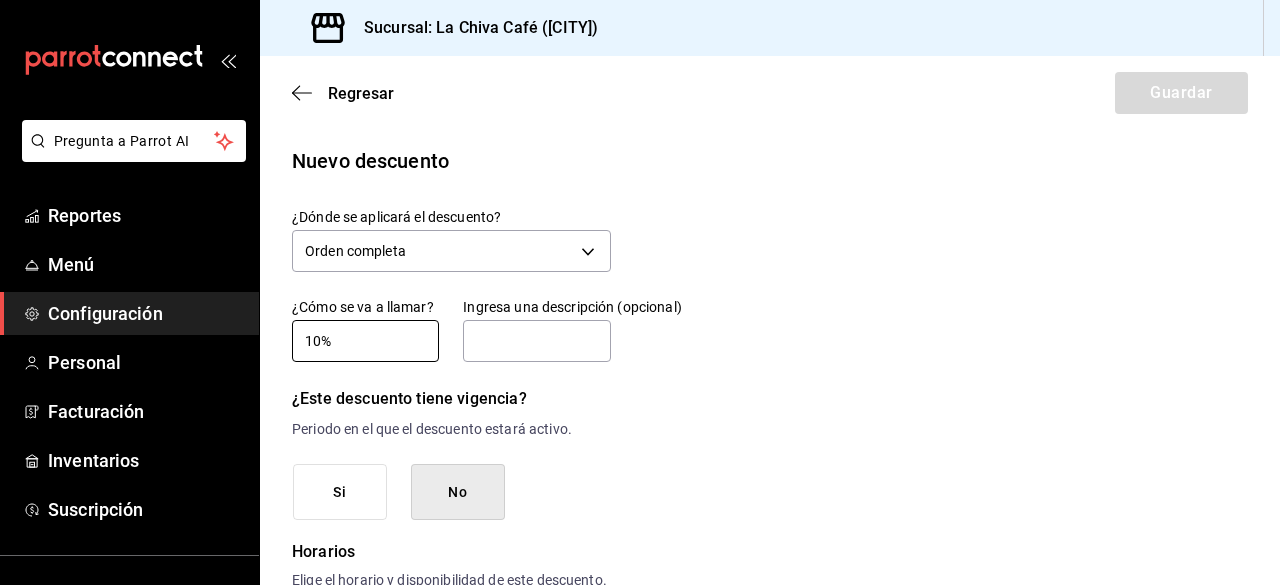 click on "10%" at bounding box center [365, 341] 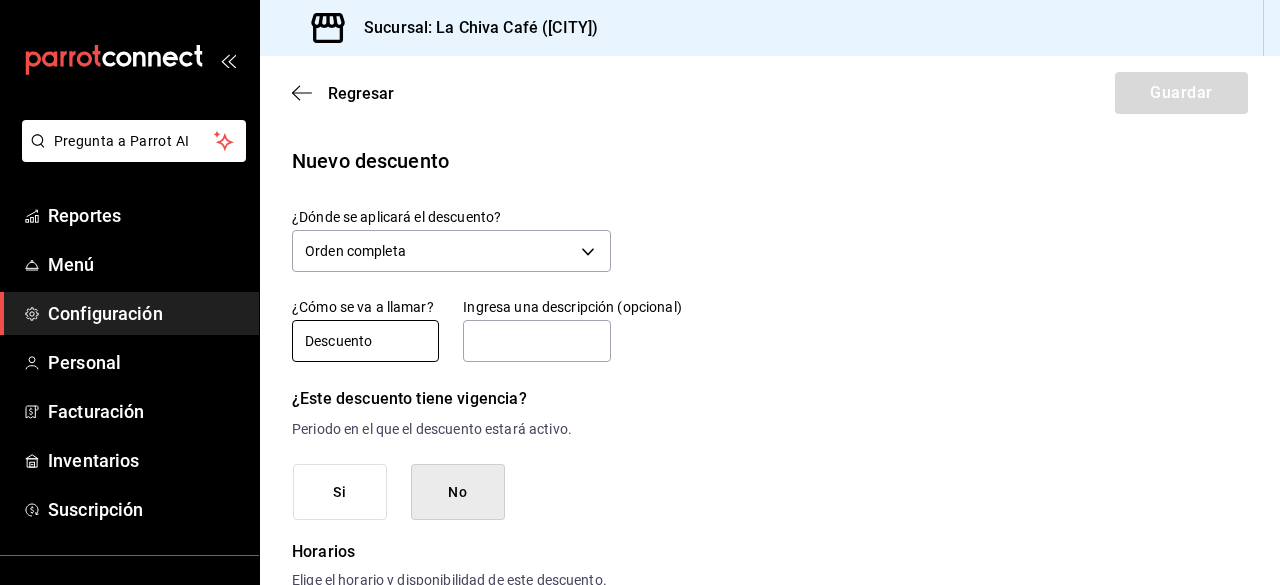 scroll, scrollTop: 68, scrollLeft: 0, axis: vertical 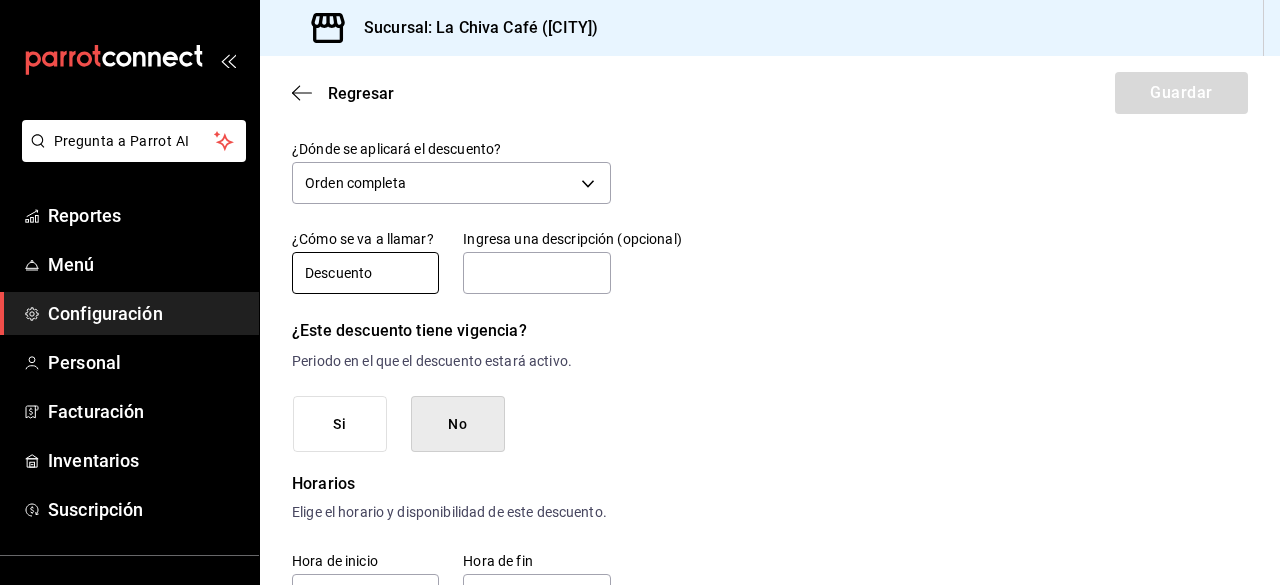type on "Descuento" 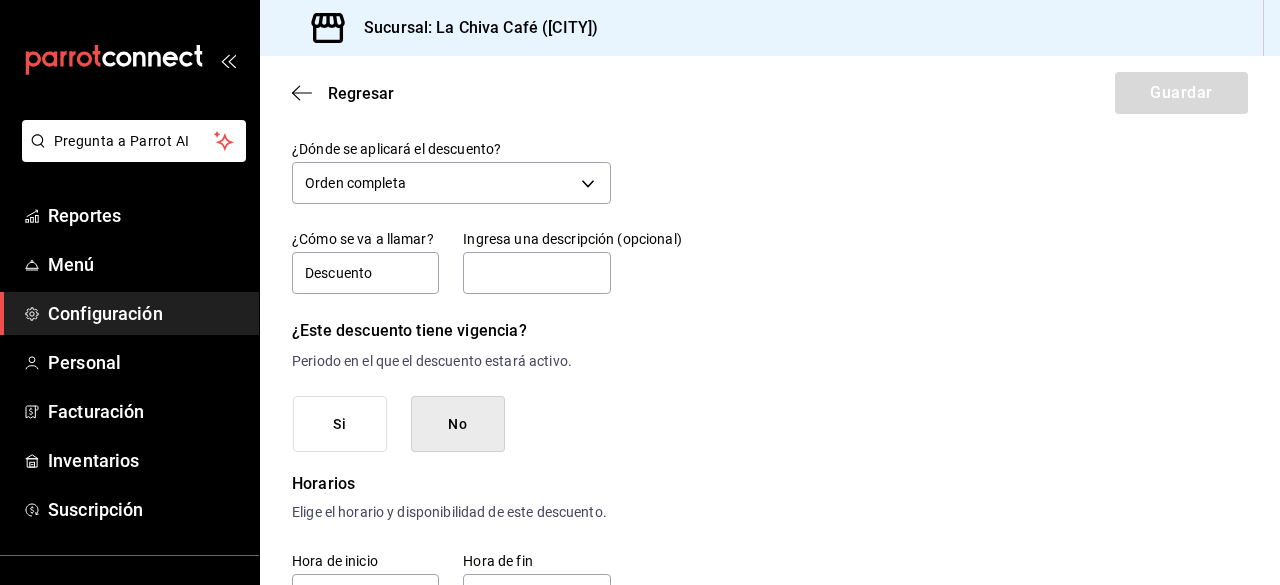 click on "Nuevo descuento ¿Dónde se aplicará el descuento? Orden completa ORDER ¿Cómo se va a llamar? Descuento Ingresa una descripción (opcional) ¿Este descuento tiene vigencia? Periodo en el que el descuento estará activo. Si No Horarios Elige el horario y disponibilidad de este descuento. Hora de inicio ​ Entre Semana Lunes Martes Miércoles Jueves Viernes Hora de fin ​ Fin de semana Sábado Domingo Agregar horario 1 de 5 horarios ¿Este descuento requiere un permiso especial para aplicarse? Solo los usuarios con el permiso de "Aplicar descuento" podrán usar este descuento en el Punto de Venta. Si No ¿Quieres que el usuario defina el valor del descuento en el Punto de Venta? Si eliges "Sí", el usuario podrá escribir la cantidad o porcentaje al aplicarlo. Si eliges "No", deberás definirlo desde aquí. Si No ¿Cómo se aplicará el descuento? Elige si el descuento será un porcentaje sobre el total o una cantidad fija. Porcentaje Cantidad" at bounding box center (770, 814) 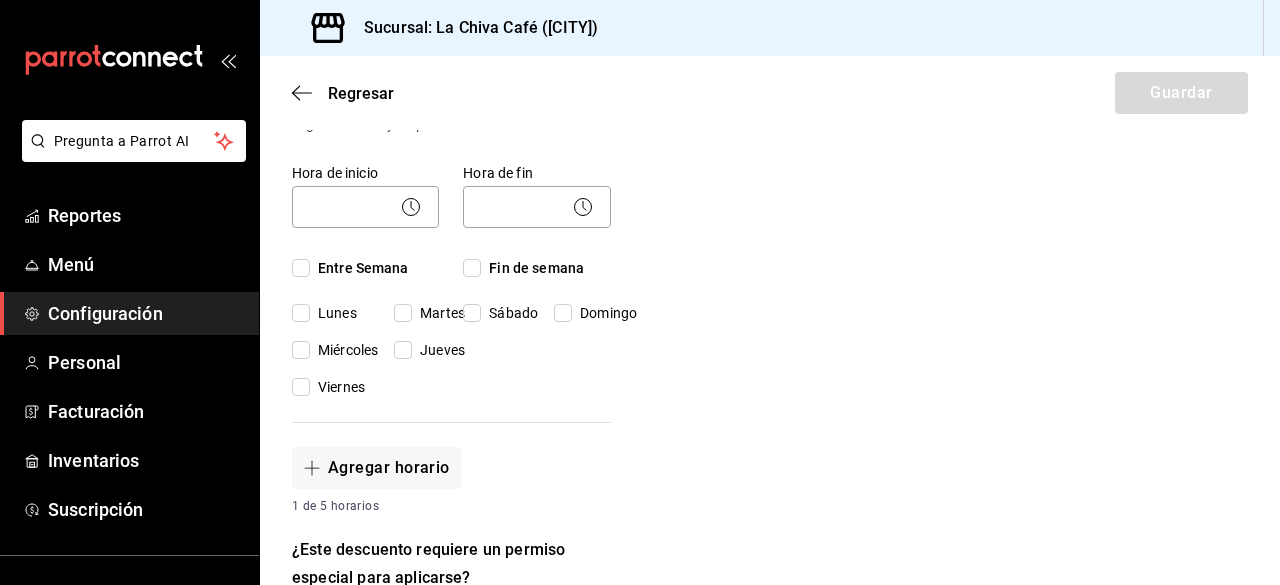 scroll, scrollTop: 459, scrollLeft: 0, axis: vertical 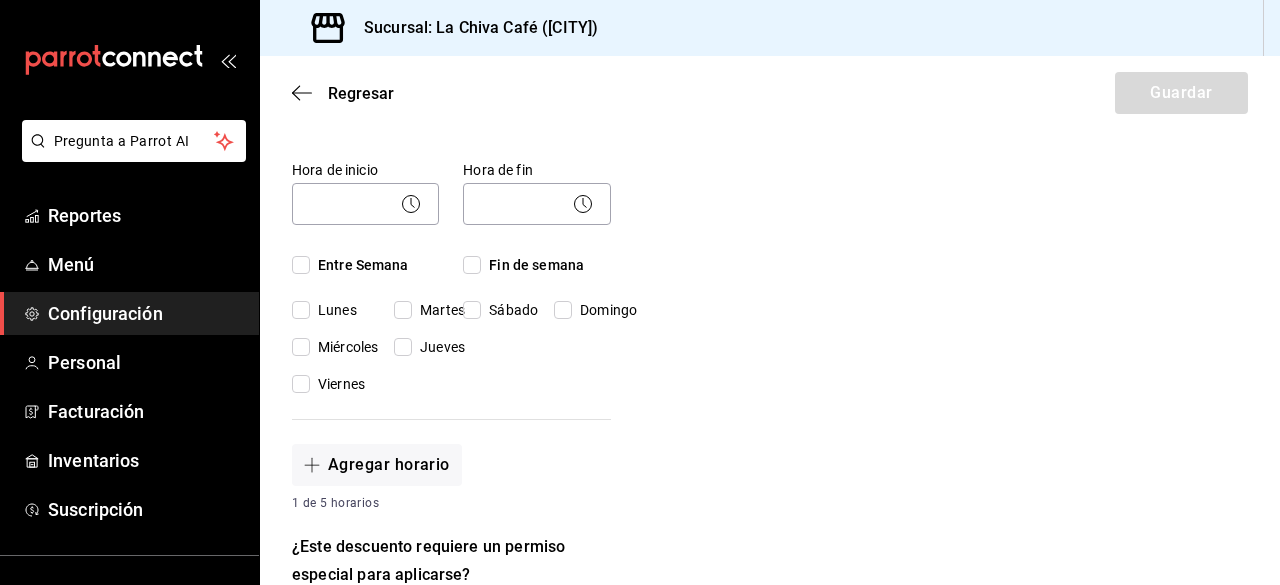 click on "Entre Semana" at bounding box center (359, 265) 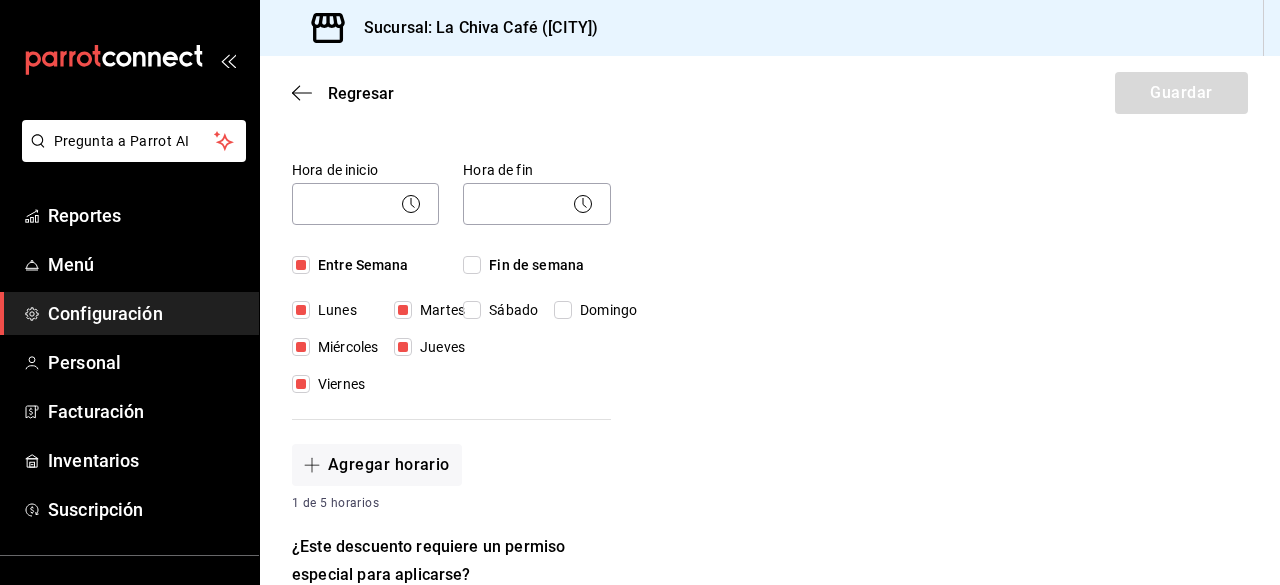 drag, startPoint x: 458, startPoint y: 292, endPoint x: 479, endPoint y: 291, distance: 21.023796 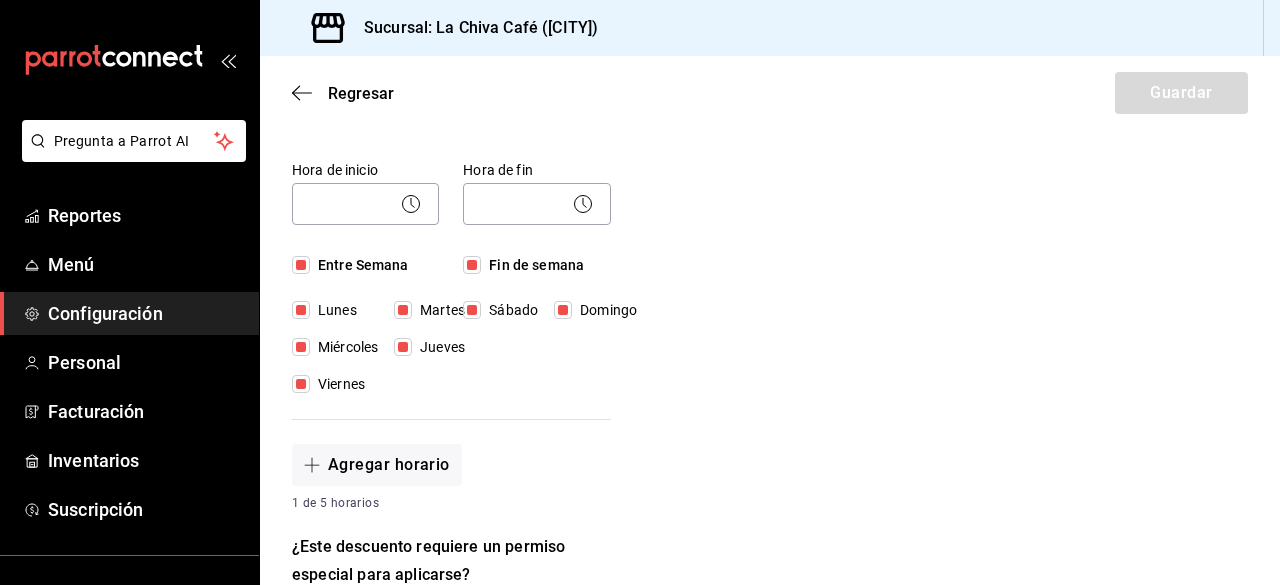 click on "Nuevo descuento ¿Dónde se aplicará el descuento? Orden completa ORDER ¿Cómo se va a llamar? Descuento Ingresa una descripción (opcional) ¿Este descuento tiene vigencia? Periodo en el que el descuento estará activo. Si No Horarios Elige el horario y disponibilidad de este descuento. Hora de inicio ​ Entre Semana Lunes Martes Miércoles Jueves Viernes Hora de fin ​ Fin de semana Sábado Domingo Agregar horario 1 de 5 horarios ¿Este descuento requiere un permiso especial para aplicarse? Solo los usuarios con el permiso de "Aplicar descuento" podrán usar este descuento en el Punto de Venta. Si No ¿Quieres que el usuario defina el valor del descuento en el Punto de Venta? Si eliges "Sí", el usuario podrá escribir la cantidad o porcentaje al aplicarlo. Si eliges "No", deberás definirlo desde aquí. Si No ¿Cómo se aplicará el descuento? Elige si el descuento será un porcentaje sobre el total o una cantidad fija. Porcentaje Cantidad" at bounding box center (770, 423) 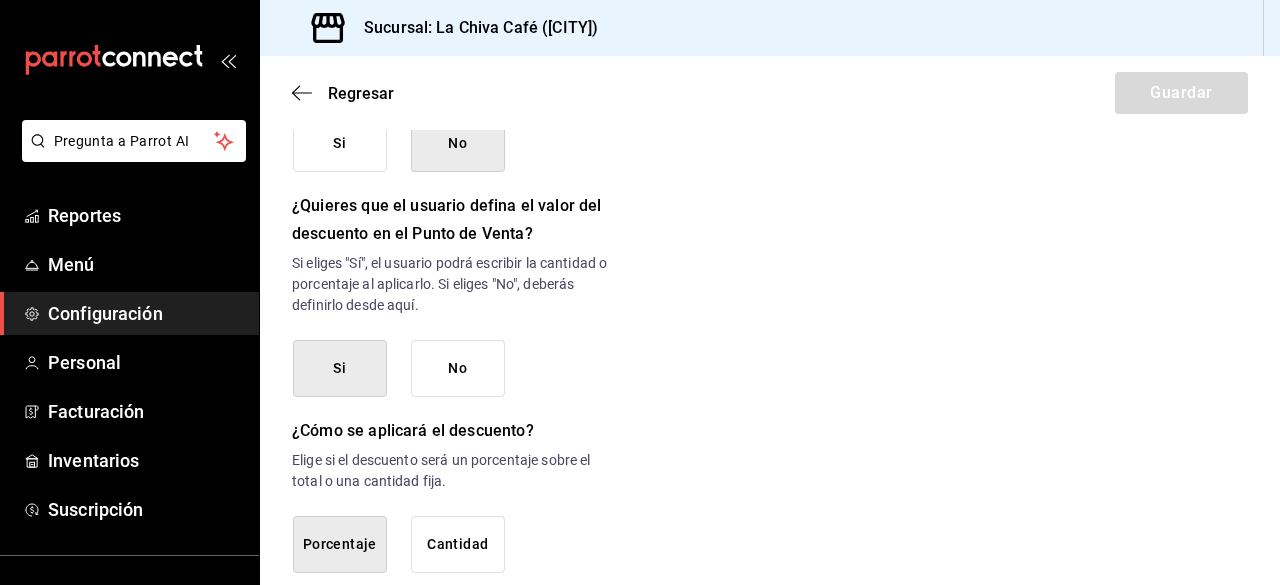scroll, scrollTop: 1083, scrollLeft: 0, axis: vertical 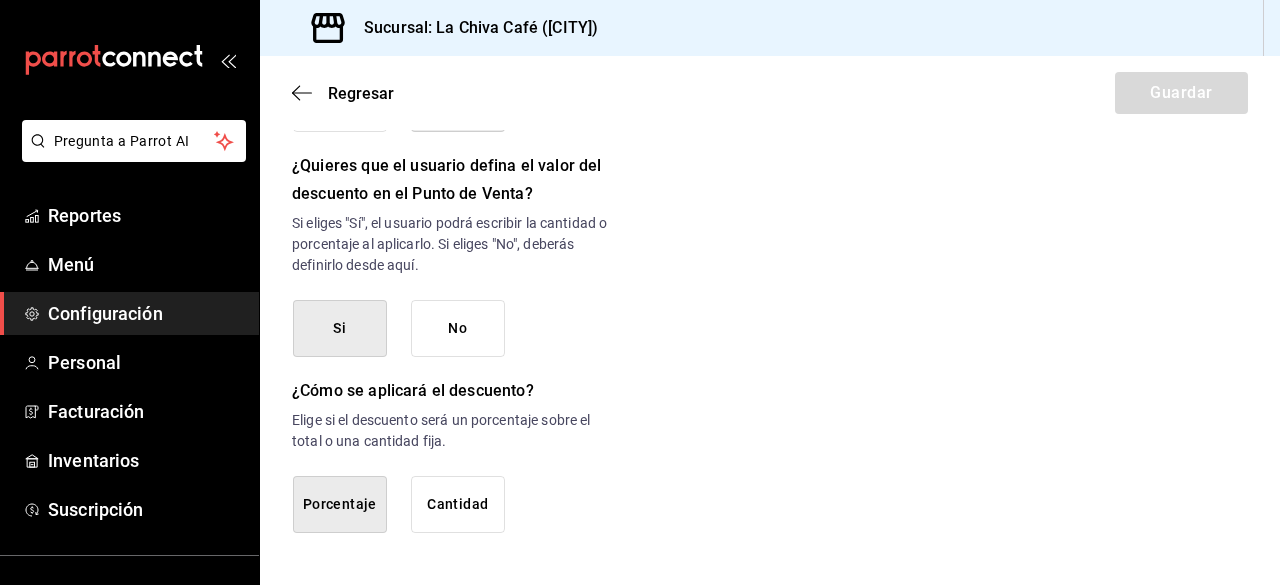 click on "Porcentaje" at bounding box center (340, 504) 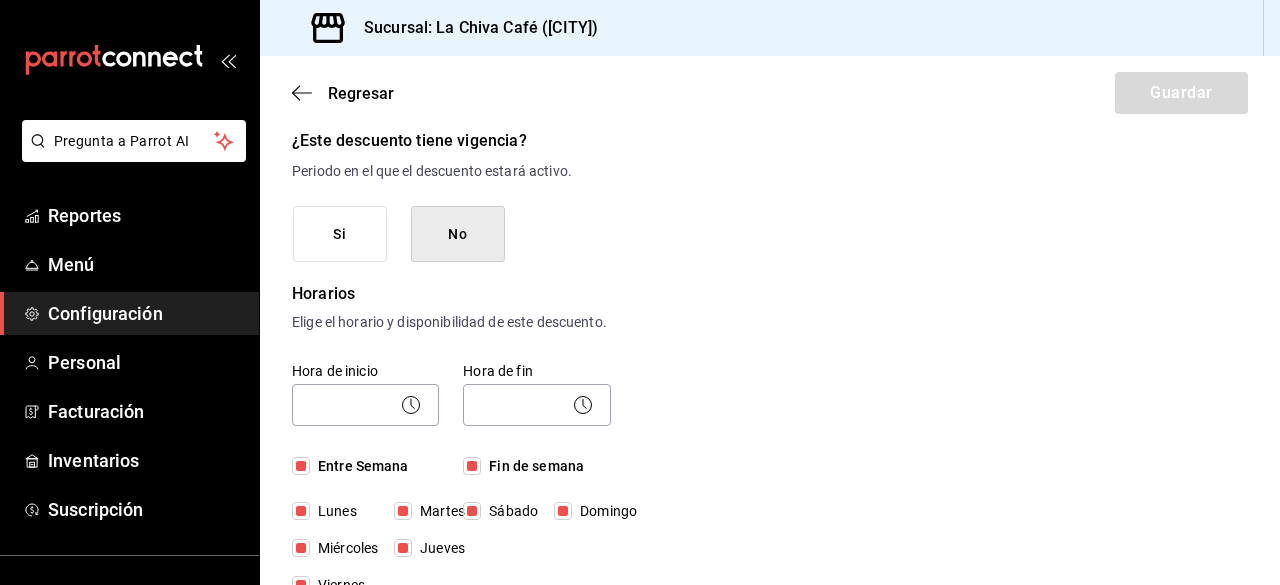 scroll, scrollTop: 330, scrollLeft: 0, axis: vertical 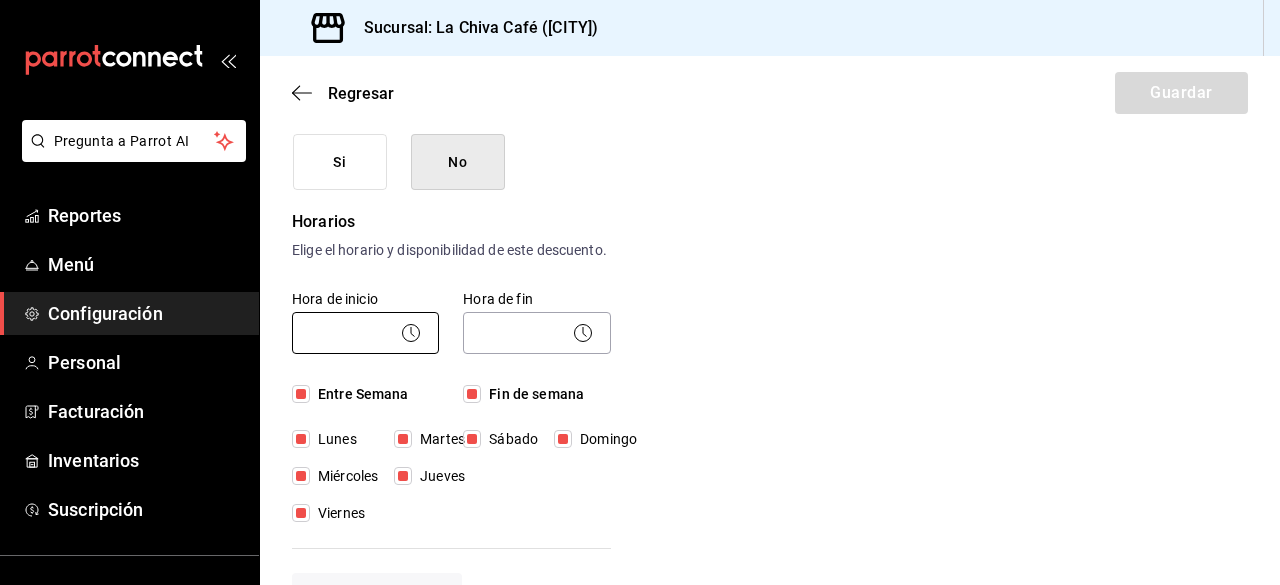 click on "Pregunta a Parrot AI Reportes   Menú   Configuración   Personal   Facturación   Inventarios   Suscripción   Ayuda Recomienda Parrot   [FIRST] [LAST]   Sugerir nueva función   Sucursal: La Chiva Café ([CITY]) Regresar Guardar Nuevo descuento ¿Dónde se aplicará el descuento? Orden completa ORDER ¿Cómo se va a llamar? Descuento Ingresa una descripción (opcional) ¿Este descuento tiene vigencia? Periodo en el que el descuento estará activo. Si No Horarios Elige el horario y disponibilidad de este descuento. Hora de inicio ​ Entre Semana Lunes Martes Miércoles Jueves Viernes Hora de fin ​ Fin de semana Sábado Domingo Agregar horario 1 de 5 horarios ¿Este descuento requiere un permiso especial para aplicarse? Solo los usuarios con el permiso de "Aplicar descuento" podrán usar este descuento en el Punto de Venta. Si No ¿Quieres que el usuario defina el valor del descuento en el Punto de Venta? Si No ¿Cómo se aplicará el descuento? Porcentaje Cantidad GANA 1 MES GRATIS EN TU SUSCRIPCIÓN AQUÍ" at bounding box center (640, 292) 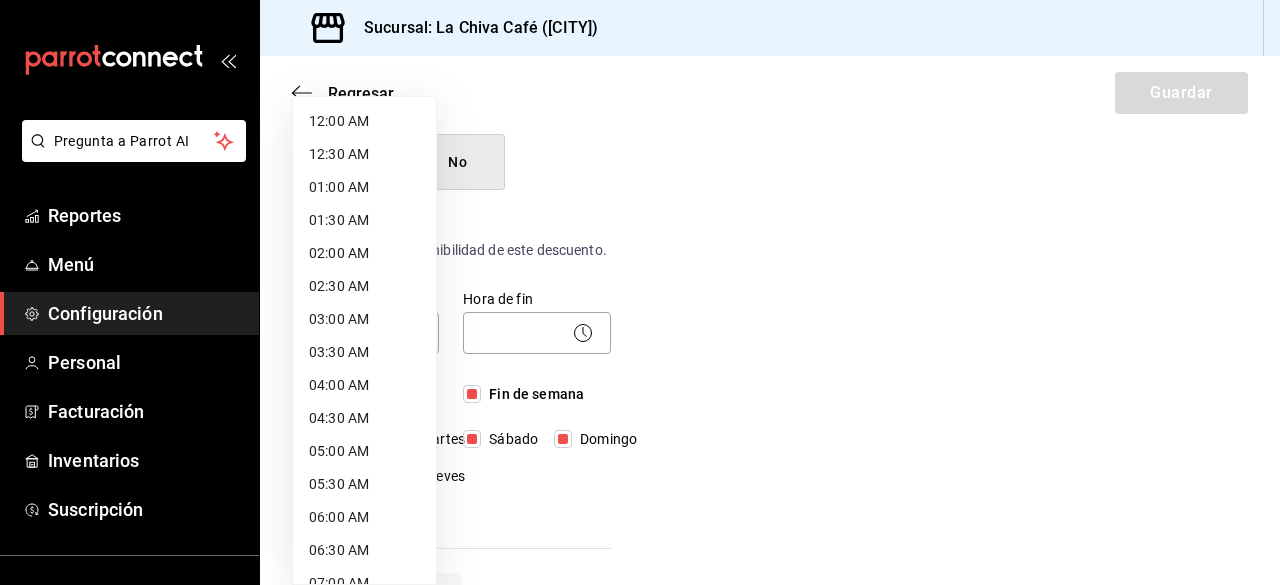 click on "12:00 AM" at bounding box center [364, 121] 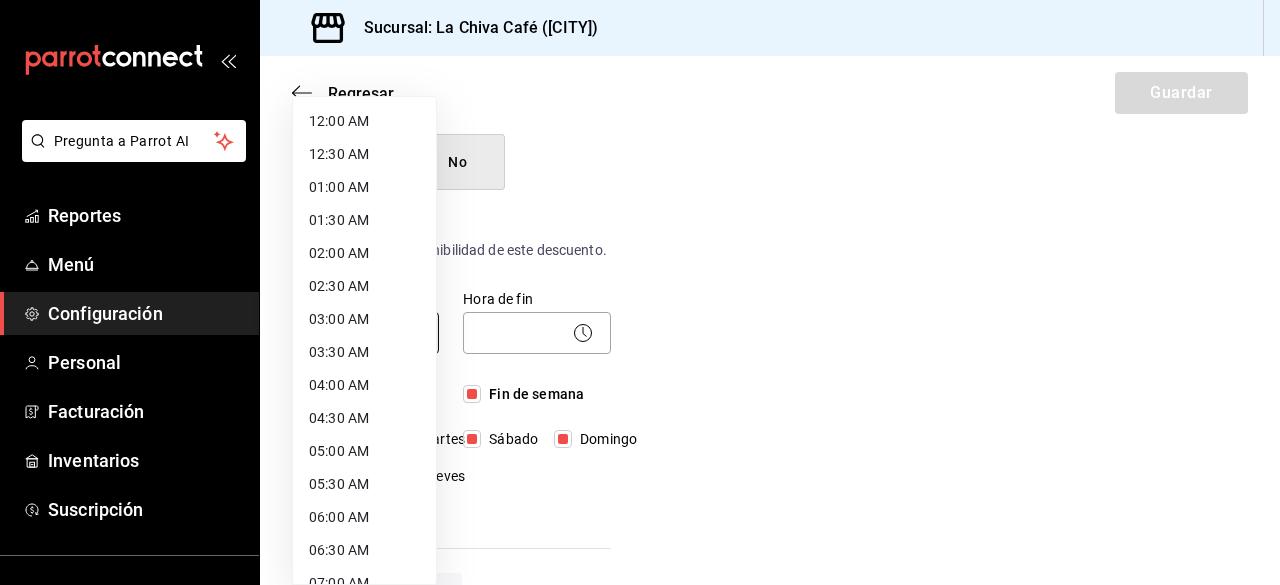 type on "00:00" 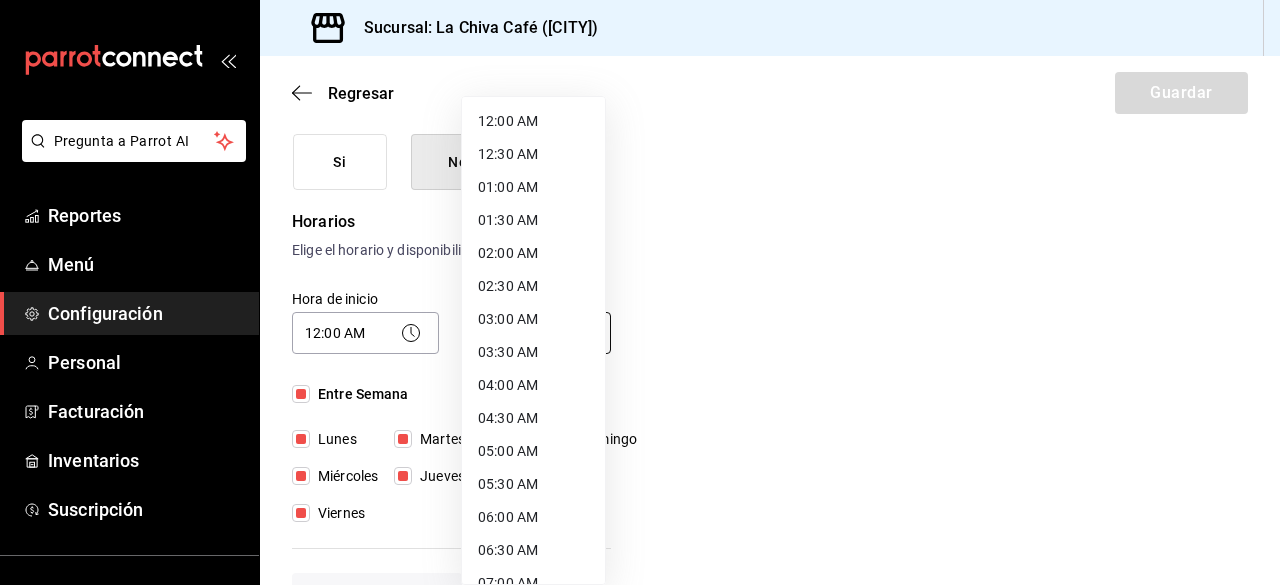 click on "Pregunta a Parrot AI Reportes   Menú   Configuración   Personal   Facturación   Inventarios   Suscripción   Ayuda Recomienda Parrot   [FIRST] [LAST]   Sugerir nueva función   Sucursal: La Chiva Café ([CITY]) Regresar Guardar Nuevo descuento ¿Dónde se aplicará el descuento? Orden completa ORDER ¿Cómo se va a llamar? Descuento Ingresa una descripción (opcional) ¿Este descuento tiene vigencia? Periodo en el que el descuento estará activo. Si No Horarios Elige el horario y disponibilidad de este descuento. Hora de inicio 12:00 AM 00:00 Entre Semana Lunes Martes Miércoles Jueves Viernes Hora de fin ​ Fin de semana Sábado Domingo Agregar horario 1 de 5 horarios ¿Este descuento requiere un permiso especial para aplicarse? Solo los usuarios con el permiso de "Aplicar descuento" podrán usar este descuento en el Punto de Venta. Si No ¿Quieres que el usuario defina el valor del descuento en el Punto de Venta? Si No ¿Cómo se aplicará el descuento? Porcentaje Cantidad Pregunta a Parrot AI Reportes" at bounding box center [640, 292] 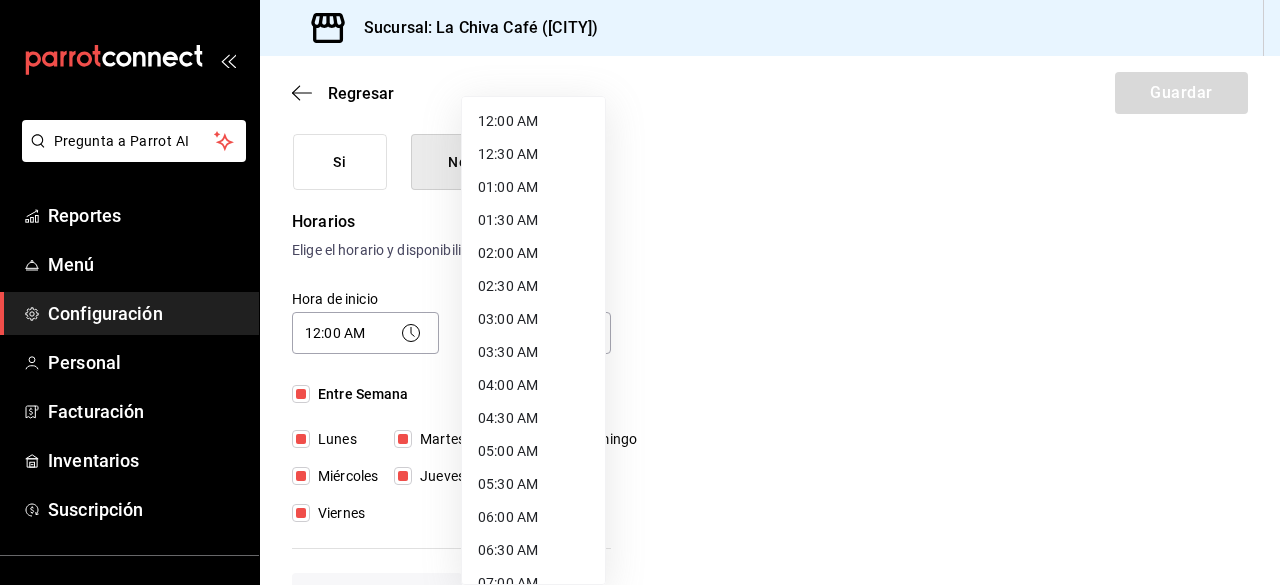 click on "12:00 AM" at bounding box center (533, 121) 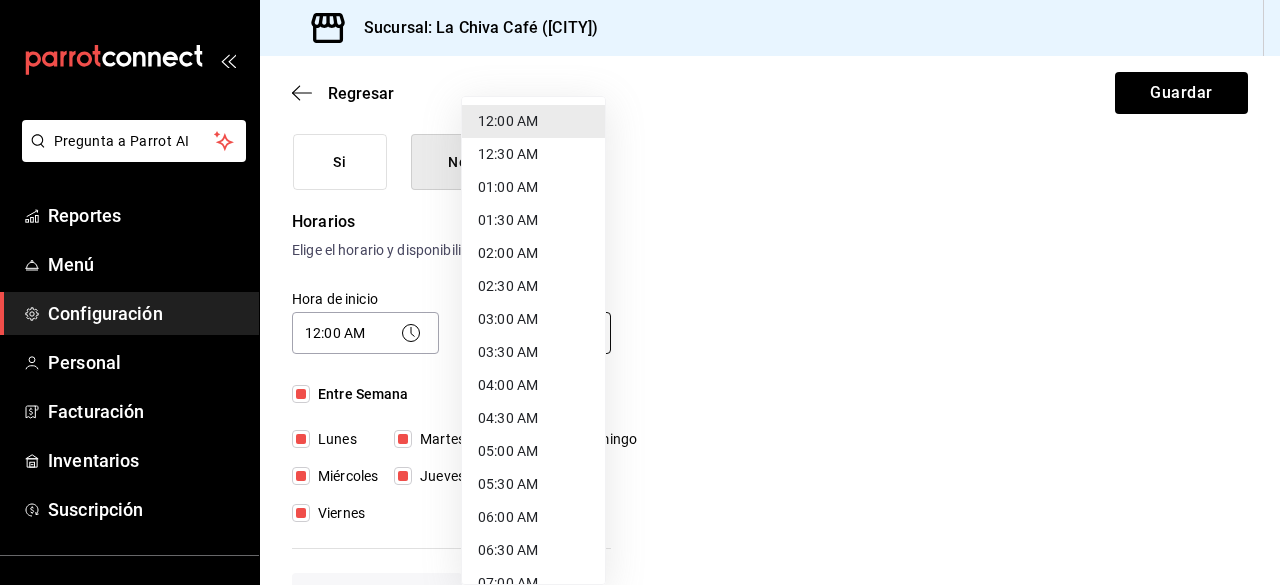 click on "Pregunta a Parrot AI Reportes   Menú   Configuración   Personal   Facturación   Inventarios   Suscripción   Ayuda Recomienda Parrot   [FIRST] [LAST]   Sugerir nueva función   Sucursal: La Chiva Café ([CITY]) Regresar Guardar Nuevo descuento ¿Dónde se aplicará el descuento? Orden completa ORDER ¿Cómo se va a llamar? Descuento Ingresa una descripción (opcional) ¿Este descuento tiene vigencia? Periodo en el que el descuento estará activo. Si No Horarios Elige el horario y disponibilidad de este descuento. Hora de inicio 12:00 AM 00:00 Entre Semana Lunes Martes Miércoles Jueves Viernes Hora de fin 12:00 AM 00:00 Fin de semana Sábado Domingo Agregar horario 1 de 5 horarios ¿Este descuento requiere un permiso especial para aplicarse? Solo los usuarios con el permiso de "Aplicar descuento" podrán usar este descuento en el Punto de Venta. Si No ¿Quieres que el usuario defina el valor del descuento en el Punto de Venta? Si No ¿Cómo se aplicará el descuento? Porcentaje Cantidad Pregunta a Parrot AI" at bounding box center [640, 292] 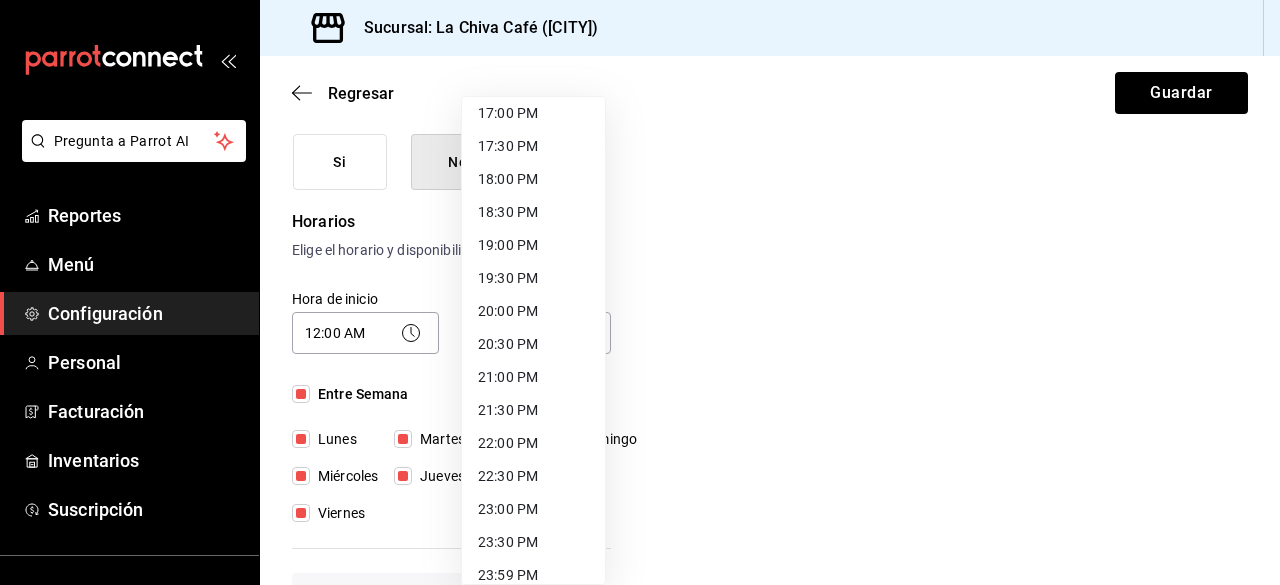 scroll, scrollTop: 1145, scrollLeft: 0, axis: vertical 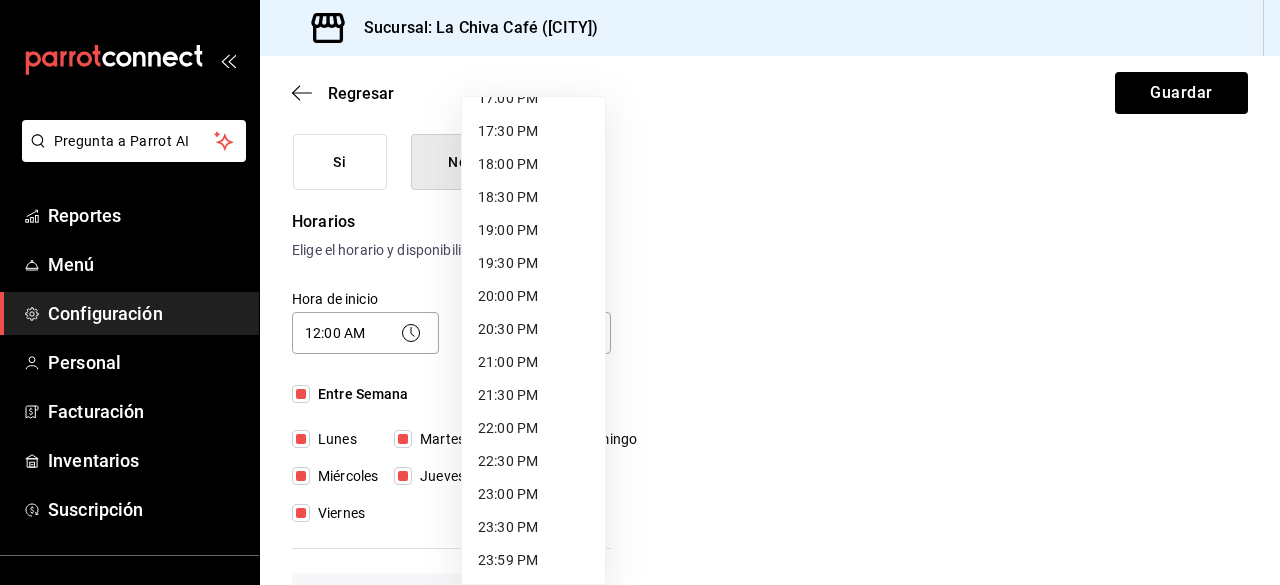 click on "23:59 PM" at bounding box center [533, 560] 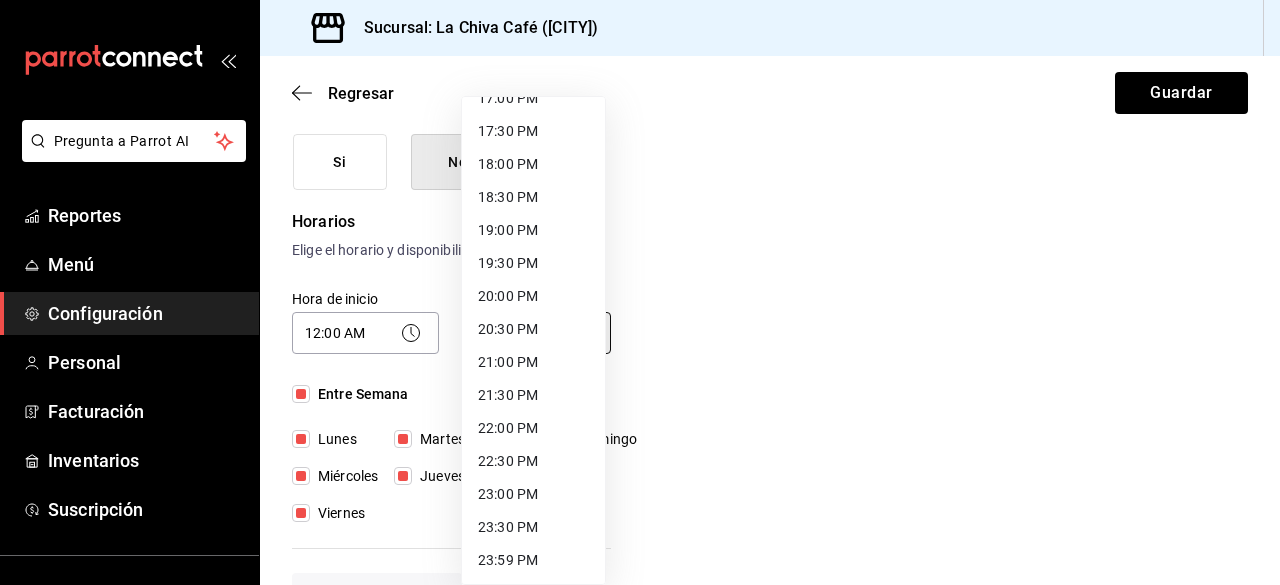 type on "23:59" 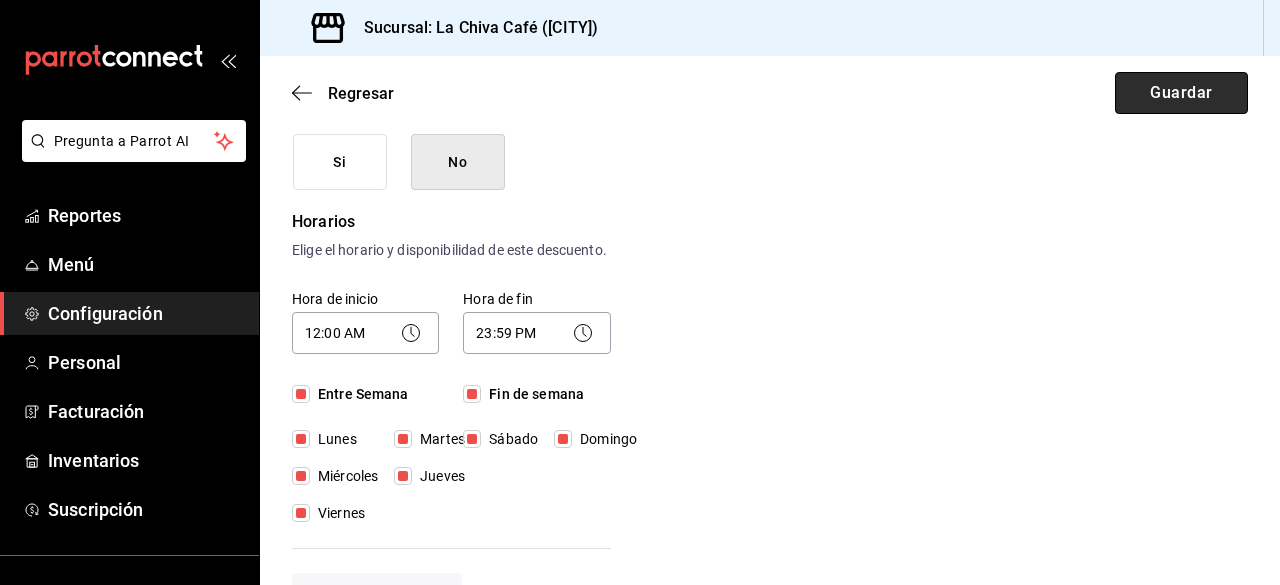 click on "Guardar" at bounding box center [1181, 93] 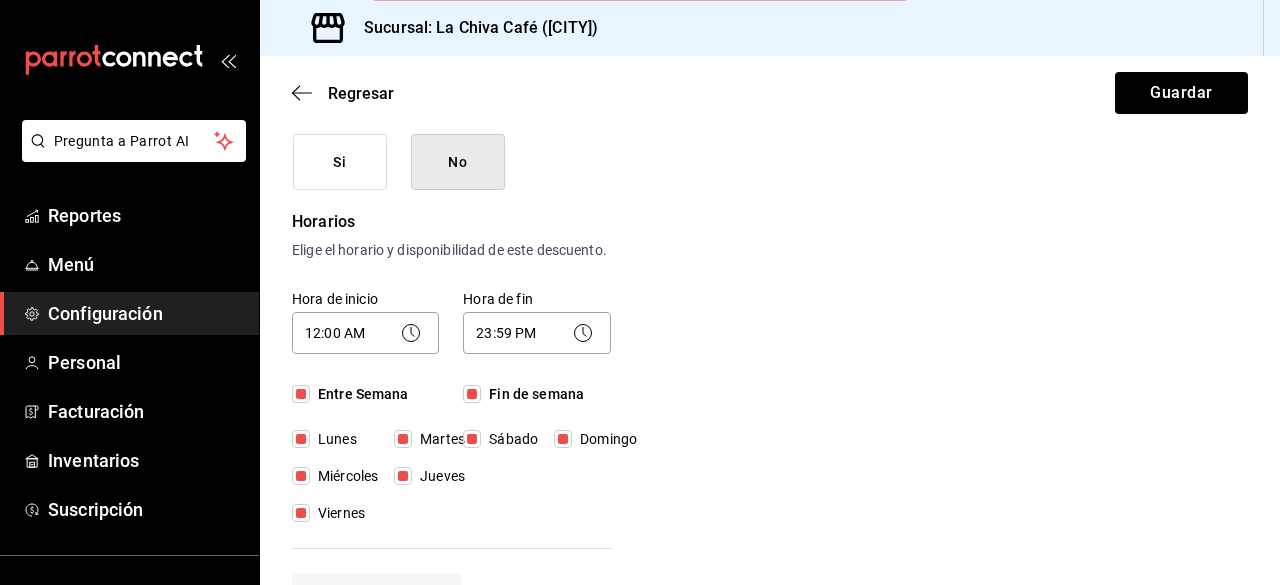 click on "Nuevo descuento ¿Dónde se aplicará el descuento? Orden completa ORDER ¿Cómo se va a llamar? Descuento Ingresa una descripción (opcional) ¿Este descuento tiene vigencia? Periodo en el que el descuento estará activo. Si No Horarios Elige el horario y disponibilidad de este descuento. Hora de inicio 12:00 AM 00:00 Entre Semana Lunes Martes Miércoles Jueves Viernes Hora de fin 23:59 PM 23:59 Fin de semana Sábado Domingo Agregar horario 1 de 5 horarios ¿Este descuento requiere un permiso especial para aplicarse? Solo los usuarios con el permiso de "Aplicar descuento" podrán usar este descuento en el Punto de Venta. Si No ¿Quieres que el usuario defina el valor del descuento en el Punto de Venta? Si eliges "Sí", el usuario podrá escribir la cantidad o porcentaje al aplicarlo. Si eliges "No", deberás definirlo desde aquí. Si No ¿Cómo se aplicará el descuento? Elige si el descuento será un porcentaje sobre el total o una cantidad fija. Porcentaje Cantidad" at bounding box center (770, 552) 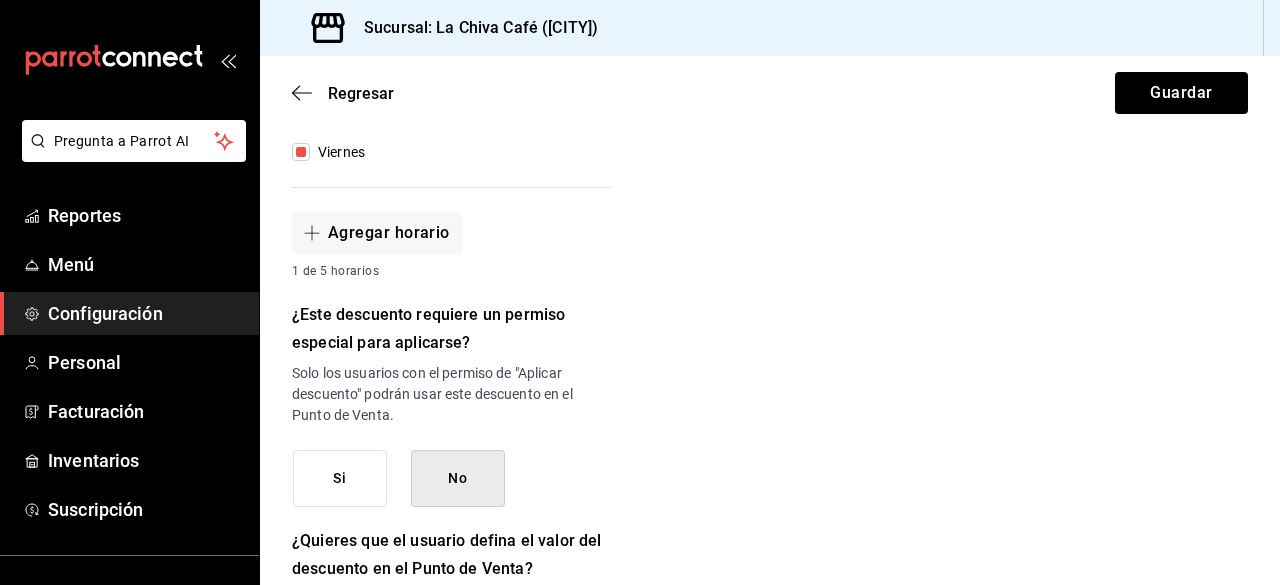 scroll, scrollTop: 694, scrollLeft: 0, axis: vertical 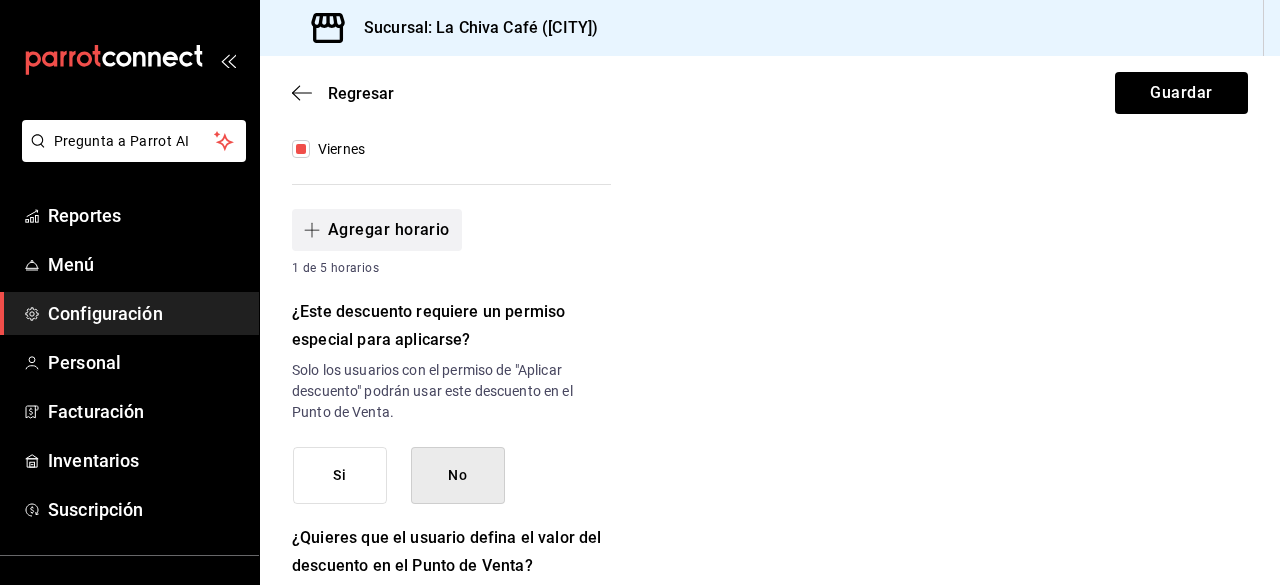 click on "Agregar horario" at bounding box center [377, 230] 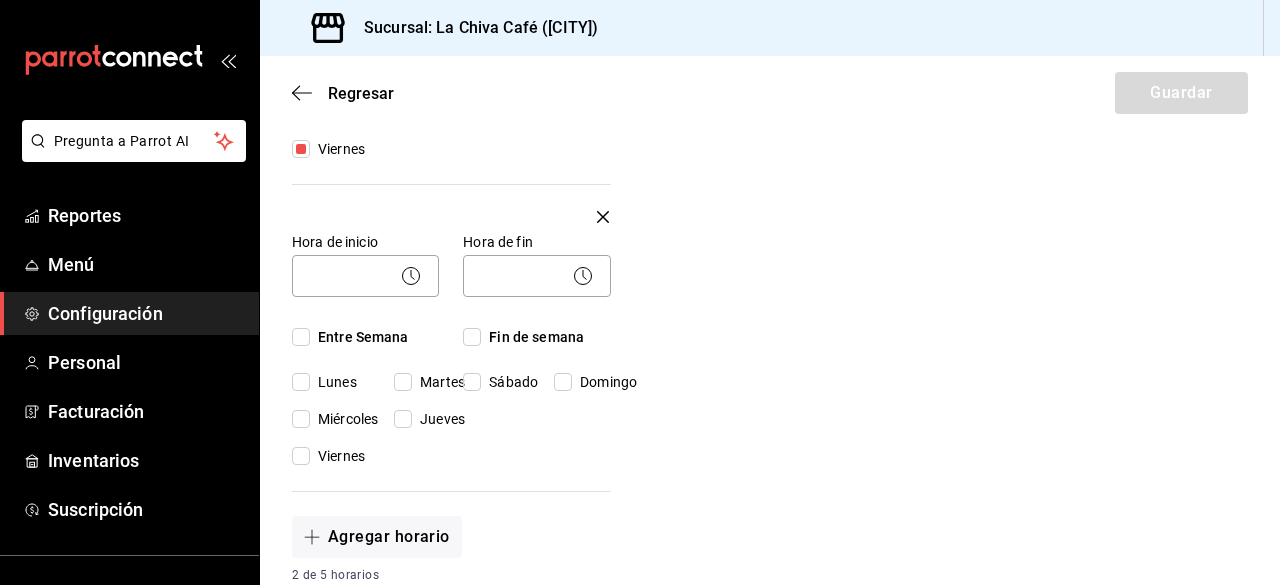 click 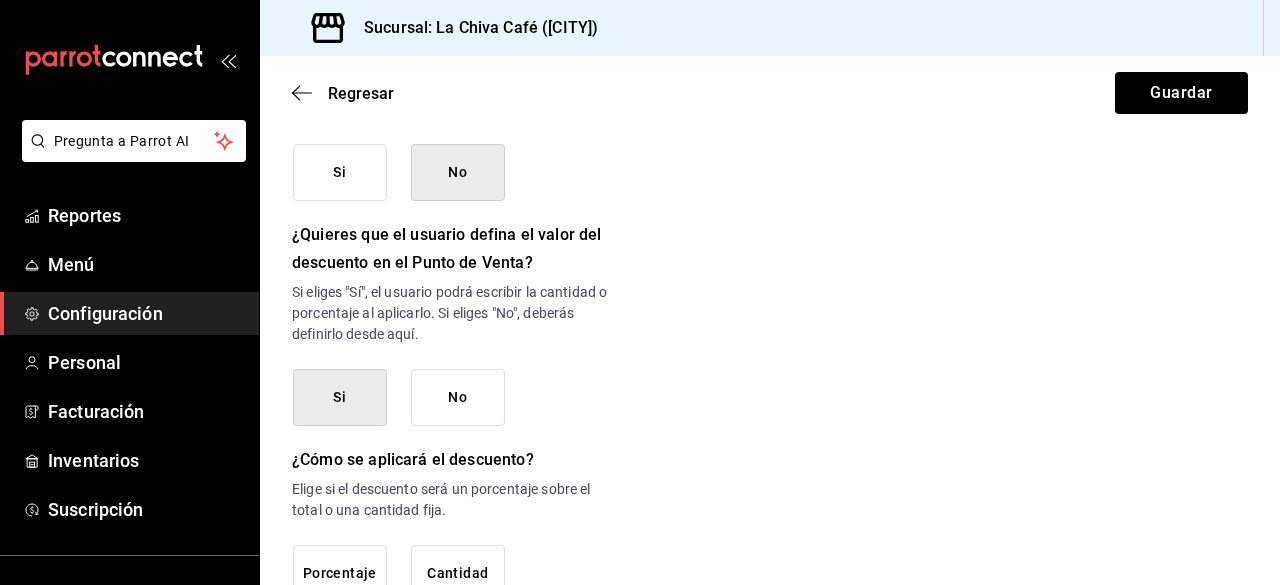 scroll, scrollTop: 1083, scrollLeft: 0, axis: vertical 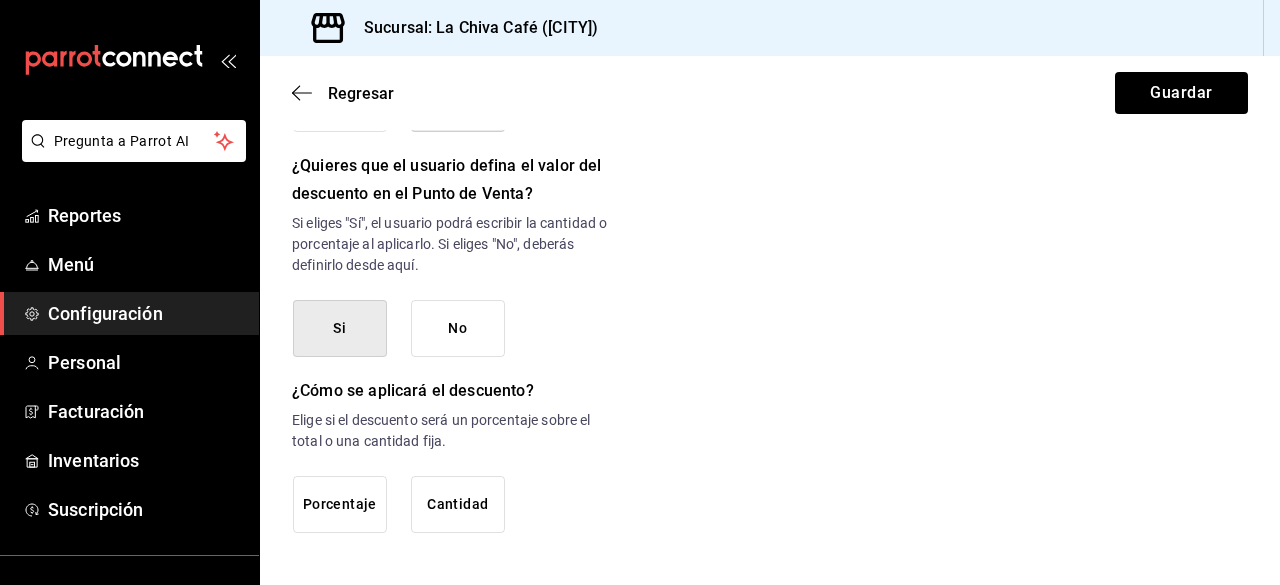 click on "Porcentaje" at bounding box center [340, 504] 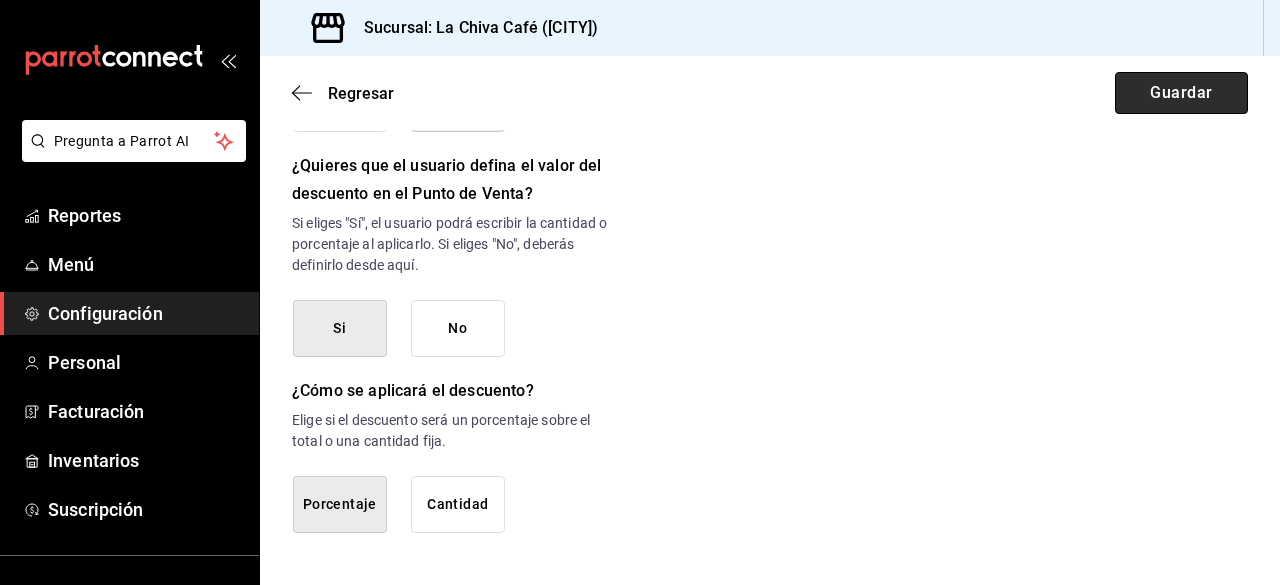 click on "Guardar" at bounding box center (1181, 93) 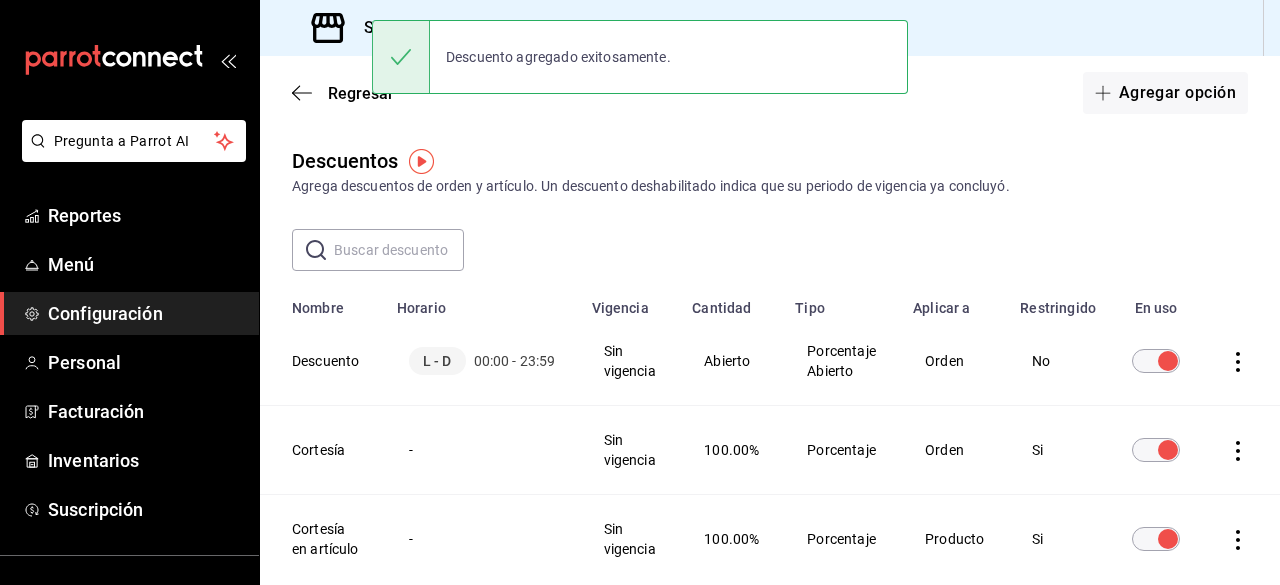 scroll, scrollTop: 102, scrollLeft: 0, axis: vertical 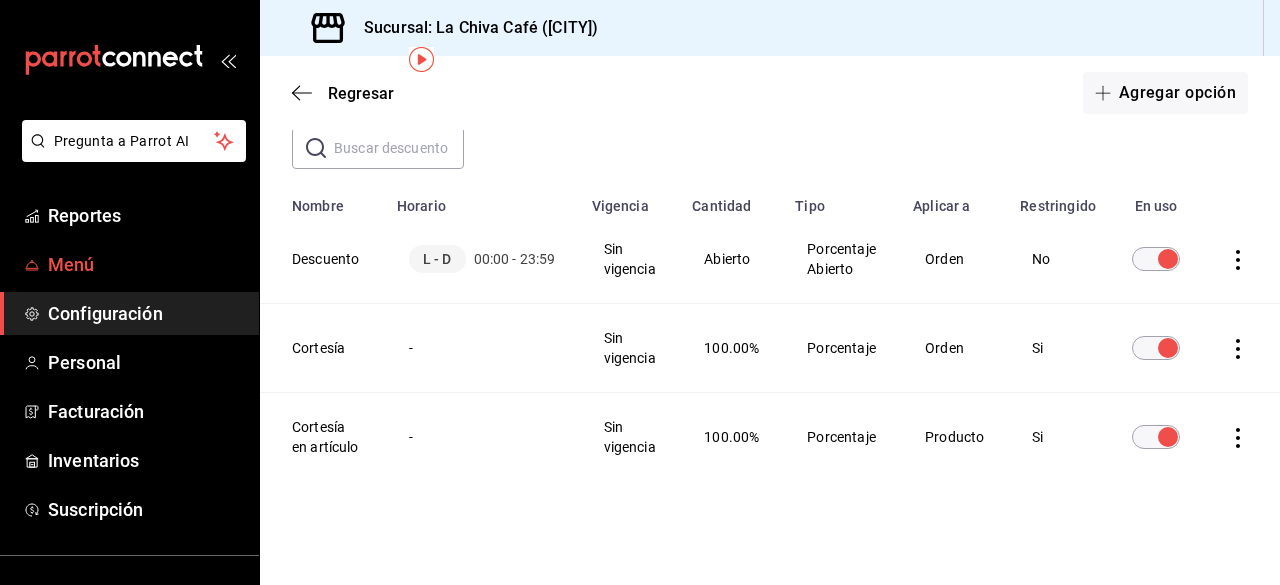 click on "Menú" at bounding box center [145, 264] 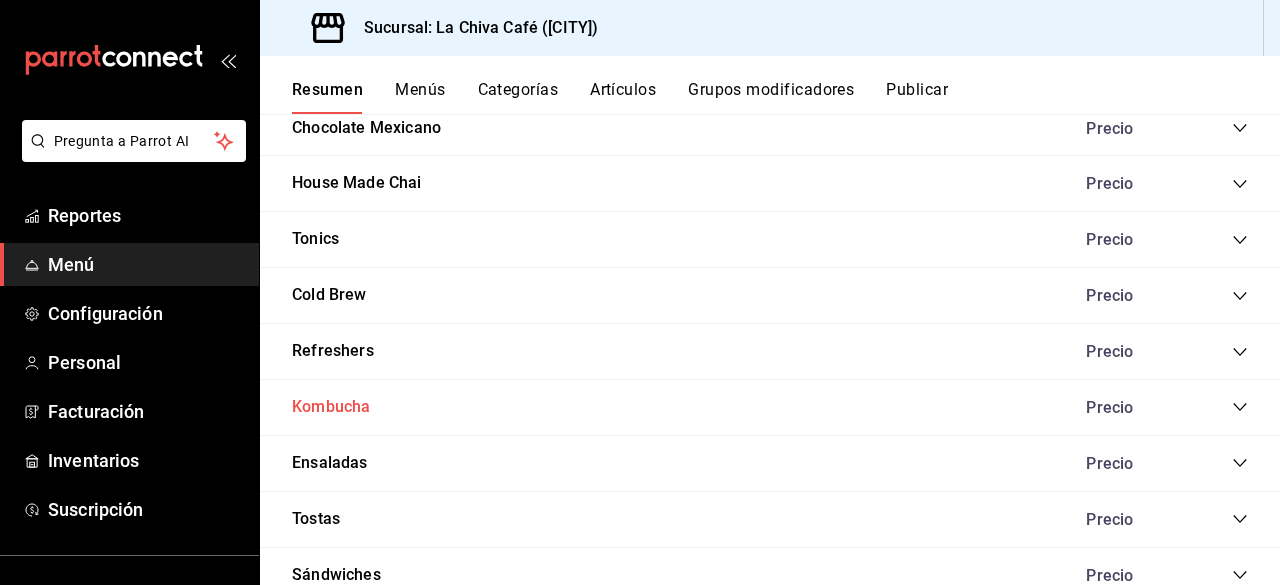 scroll, scrollTop: 1434, scrollLeft: 0, axis: vertical 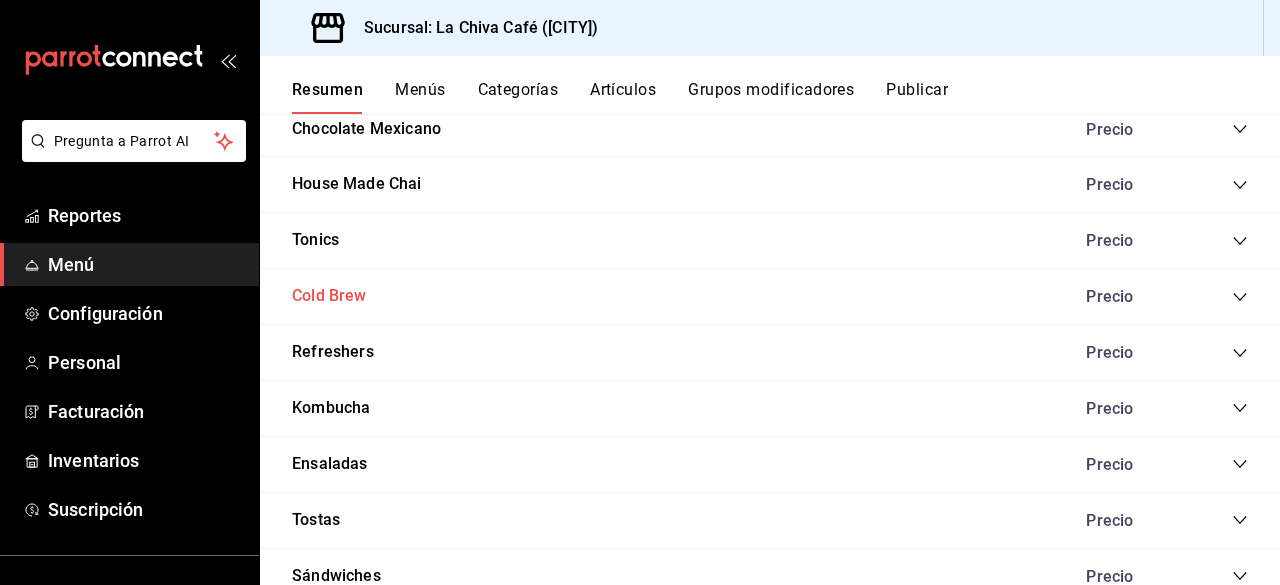 click on "Cold Brew" at bounding box center (329, 296) 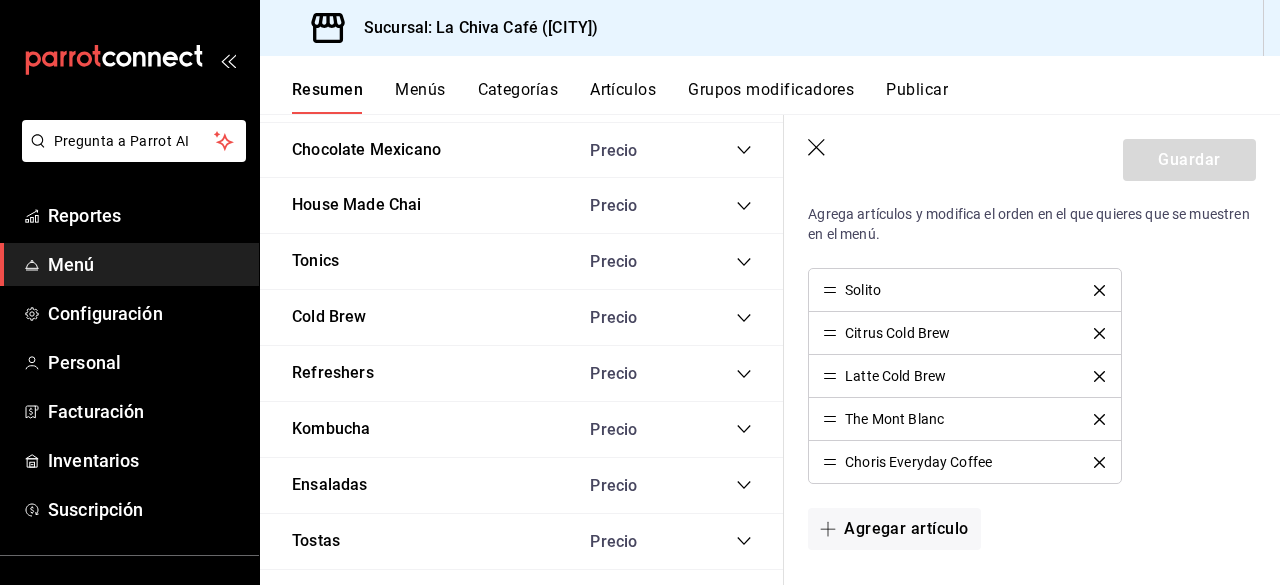 scroll, scrollTop: 526, scrollLeft: 0, axis: vertical 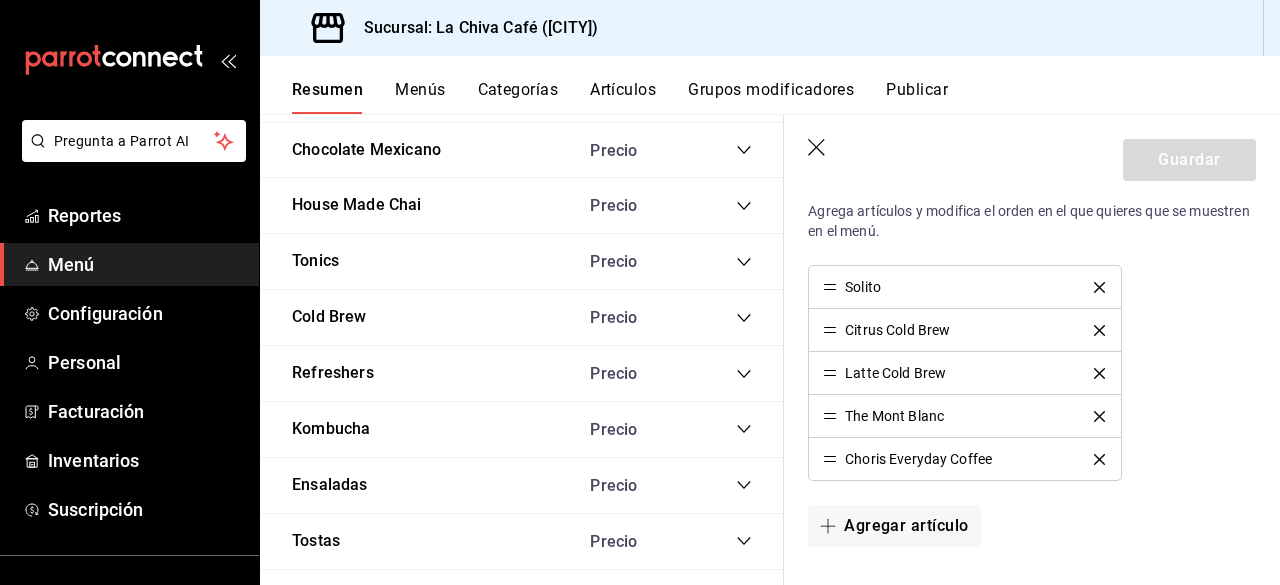 click on "Artículos" at bounding box center [623, 97] 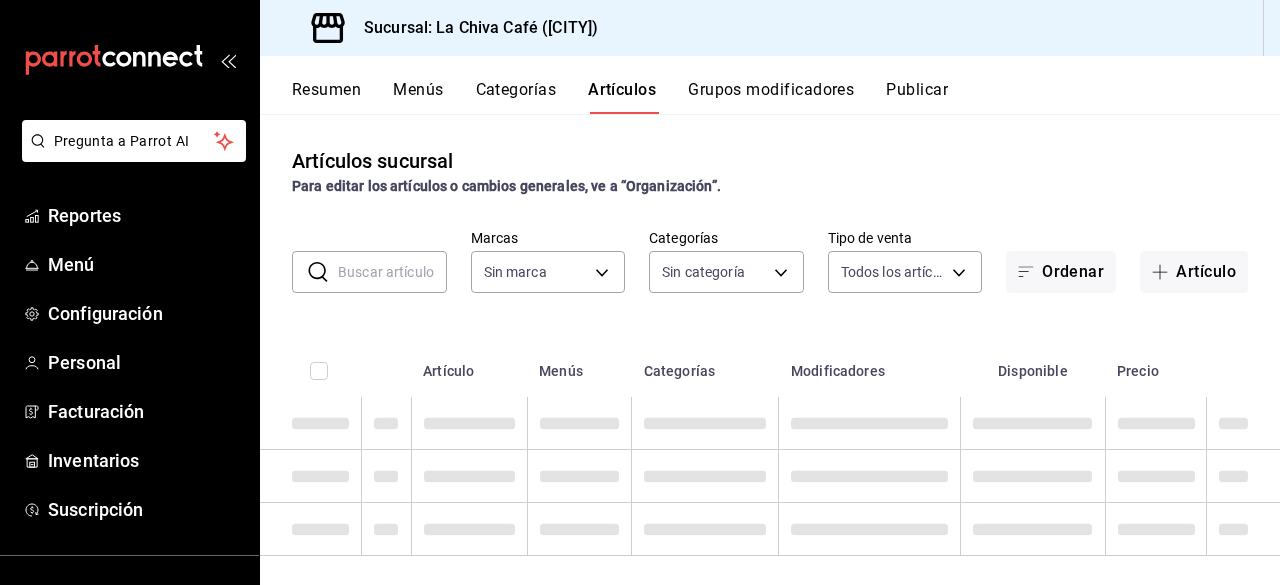 type on "aa19ab2e-d6d3-419b-84e9-7f3a59528db8" 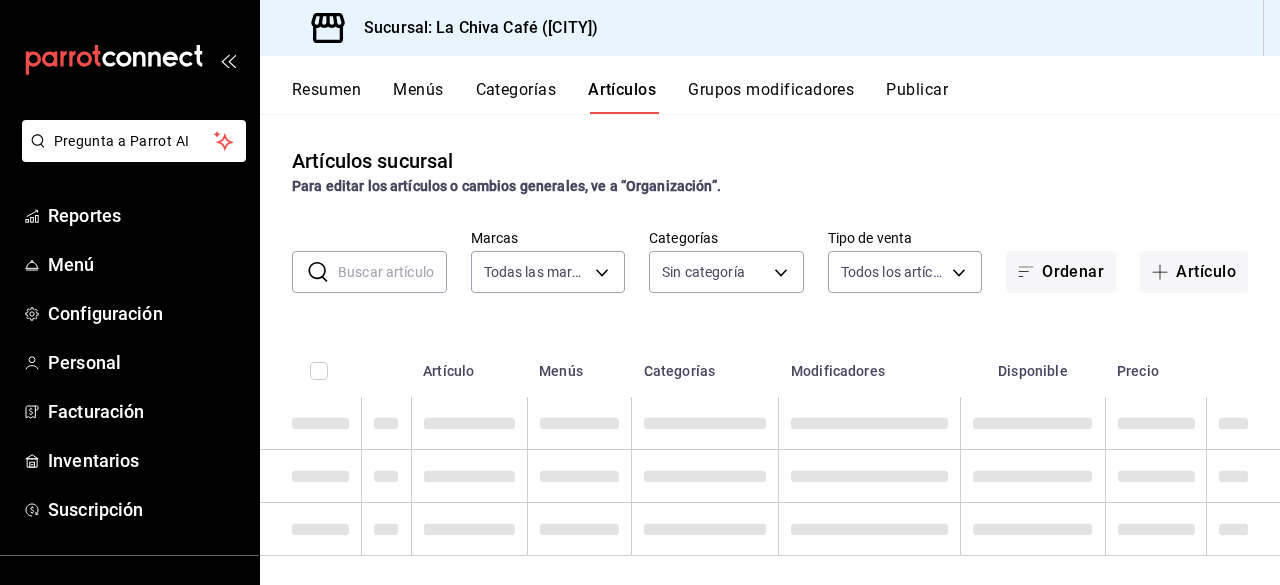 type on "[UUID],[UUID],[UUID],[UUID],[UUID],[UUID],[UUID],[UUID],[UUID],[UUID],[UUID],[UUID],[UUID],[UUID],[UUID],[UUID],[UUID],[UUID]" 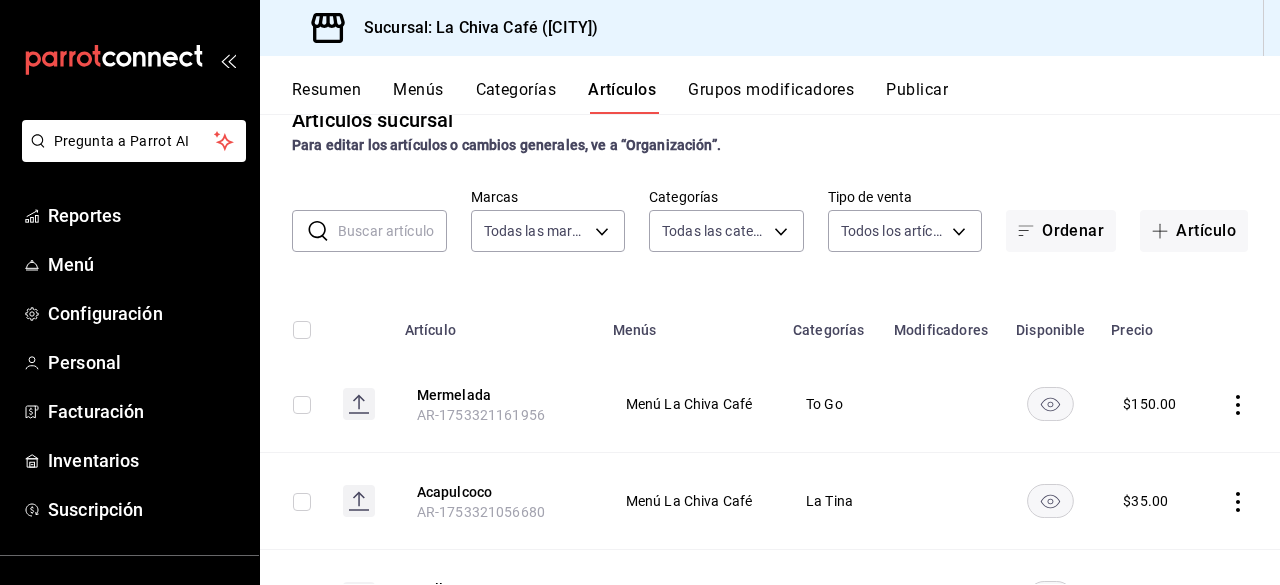 scroll, scrollTop: 38, scrollLeft: 0, axis: vertical 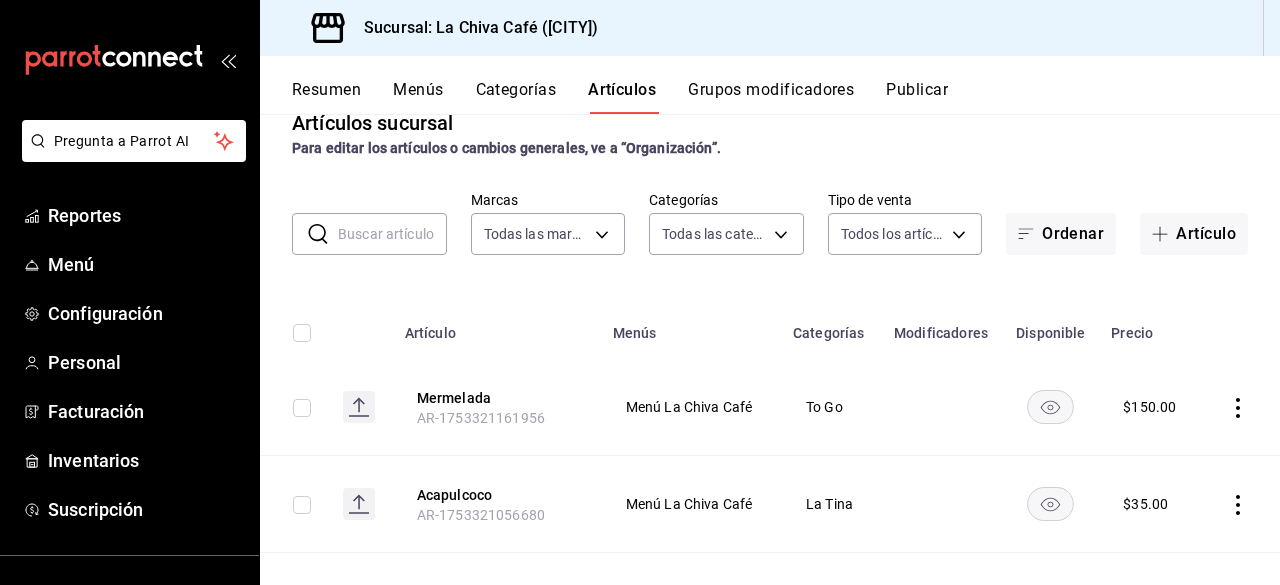 click at bounding box center (392, 234) 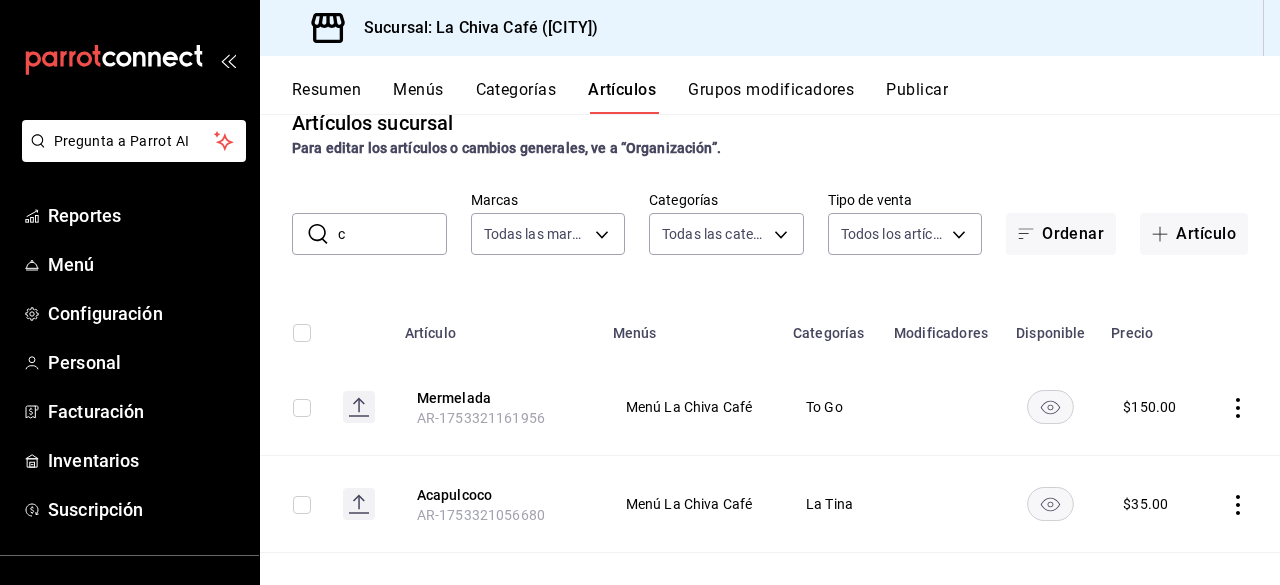 drag, startPoint x: 394, startPoint y: 239, endPoint x: 376, endPoint y: 237, distance: 18.110771 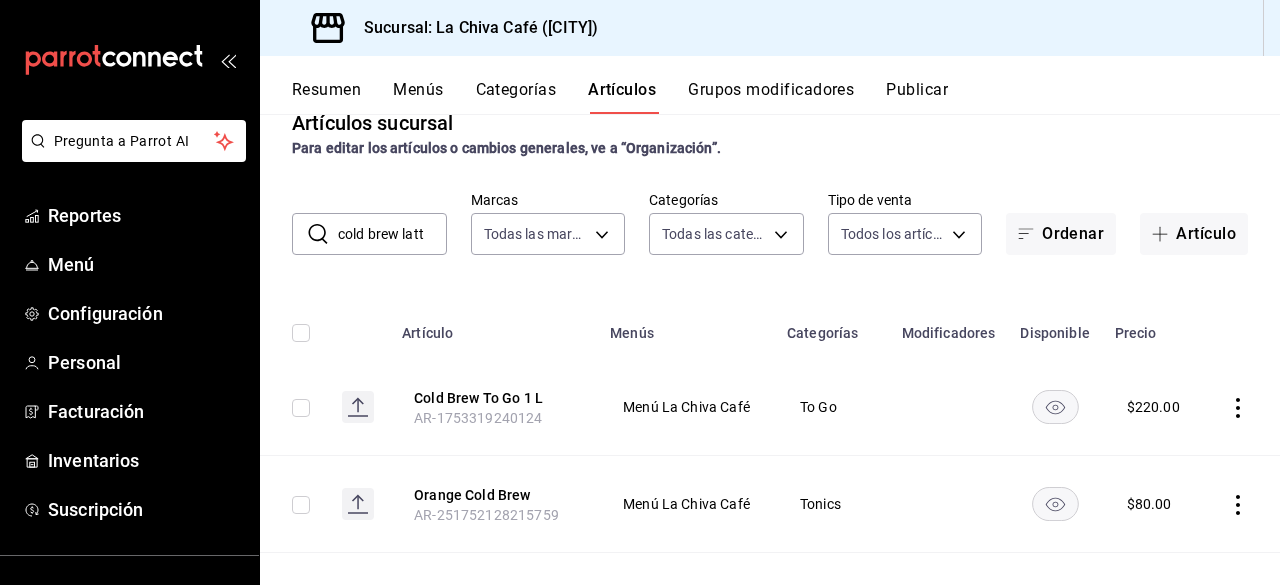 scroll, scrollTop: 18, scrollLeft: 0, axis: vertical 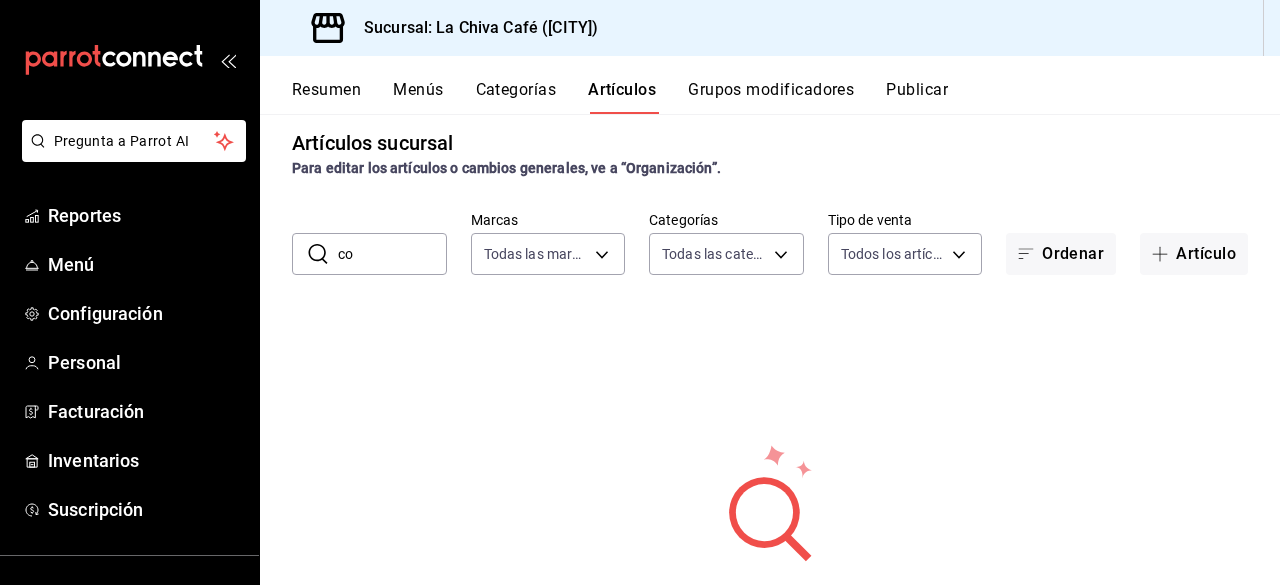 type on "c" 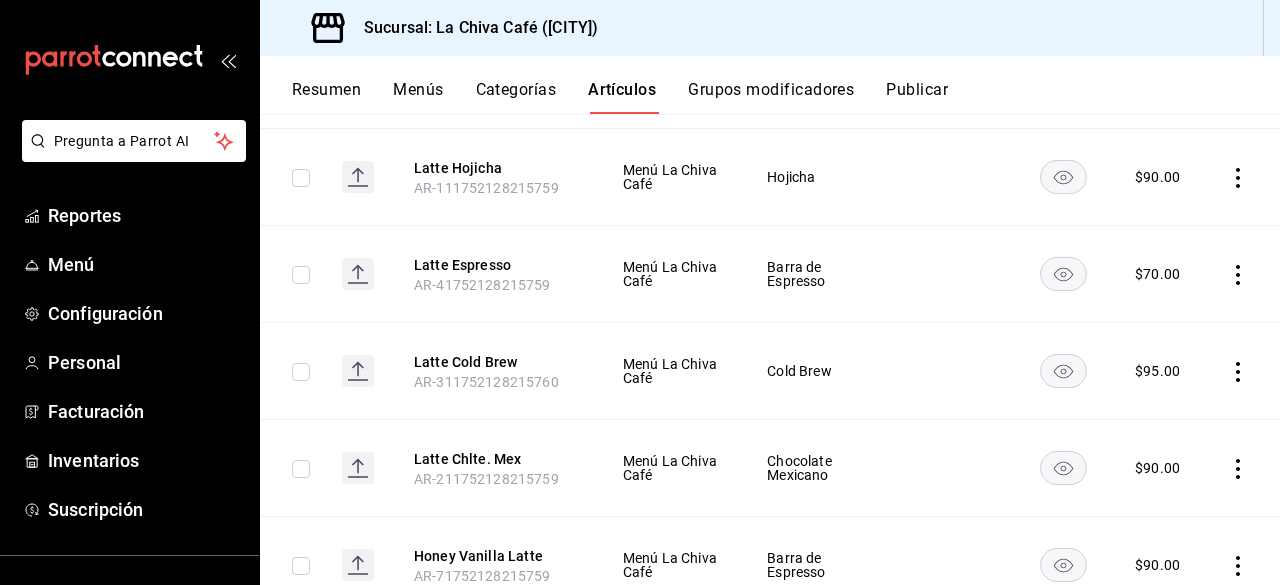 scroll, scrollTop: 474, scrollLeft: 0, axis: vertical 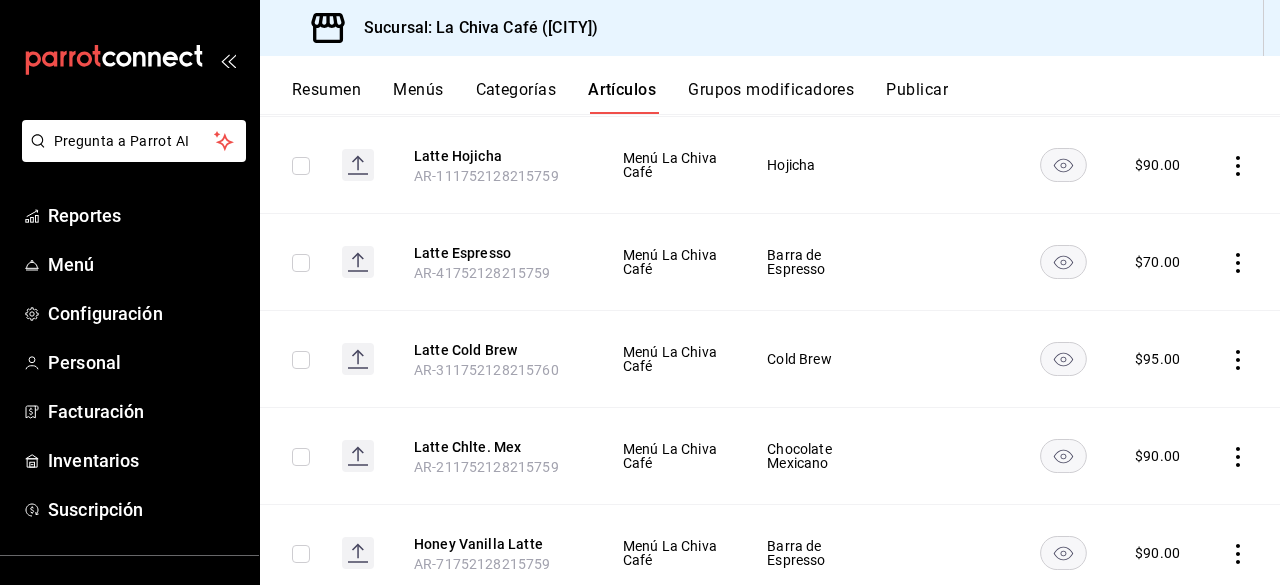 type on "latte" 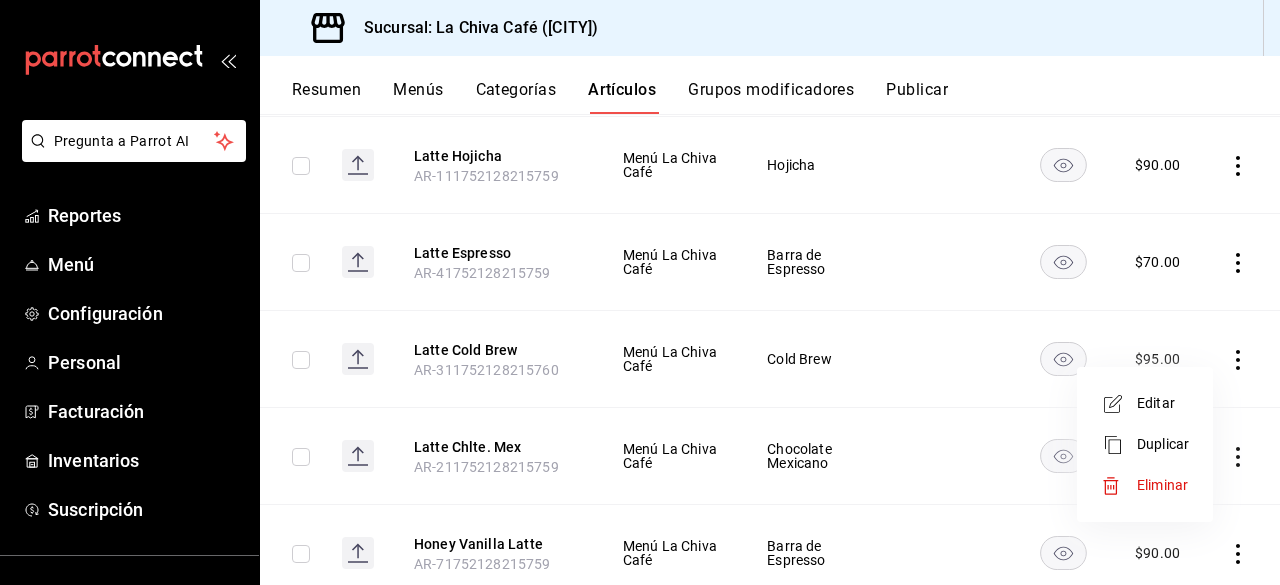 click on "Editar" at bounding box center [1163, 403] 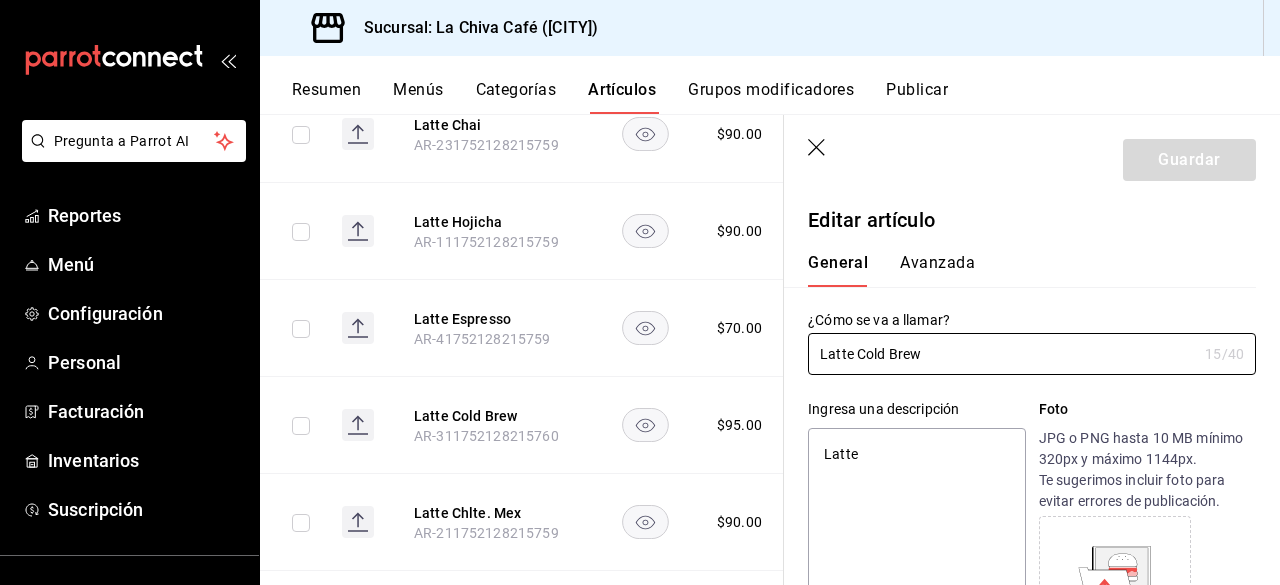 type on "x" 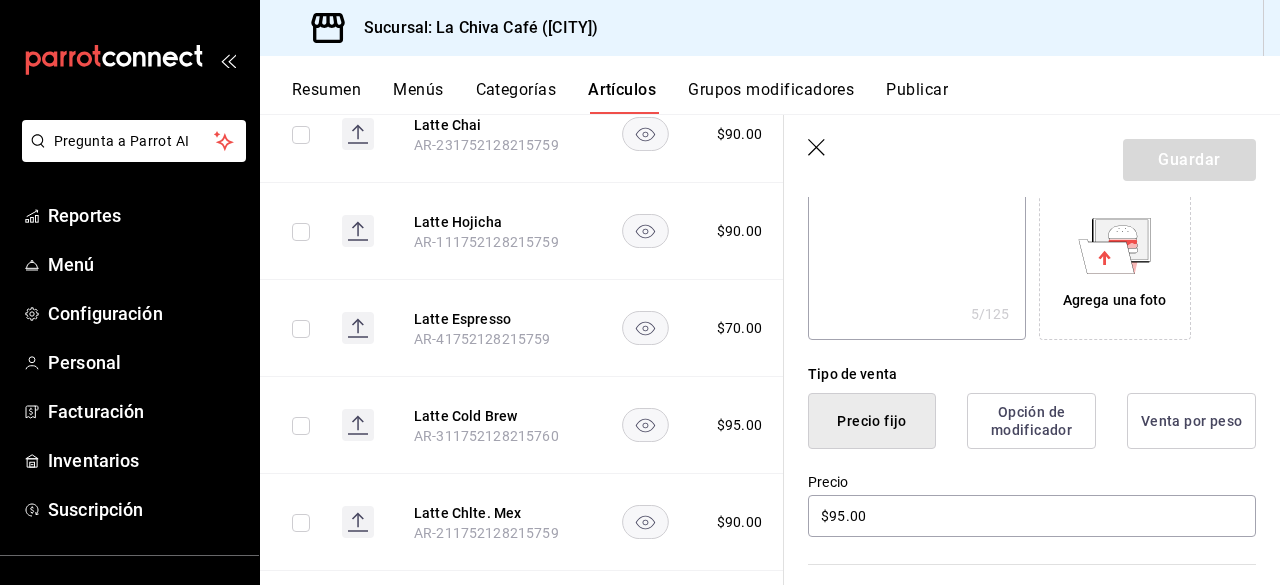 scroll, scrollTop: 333, scrollLeft: 0, axis: vertical 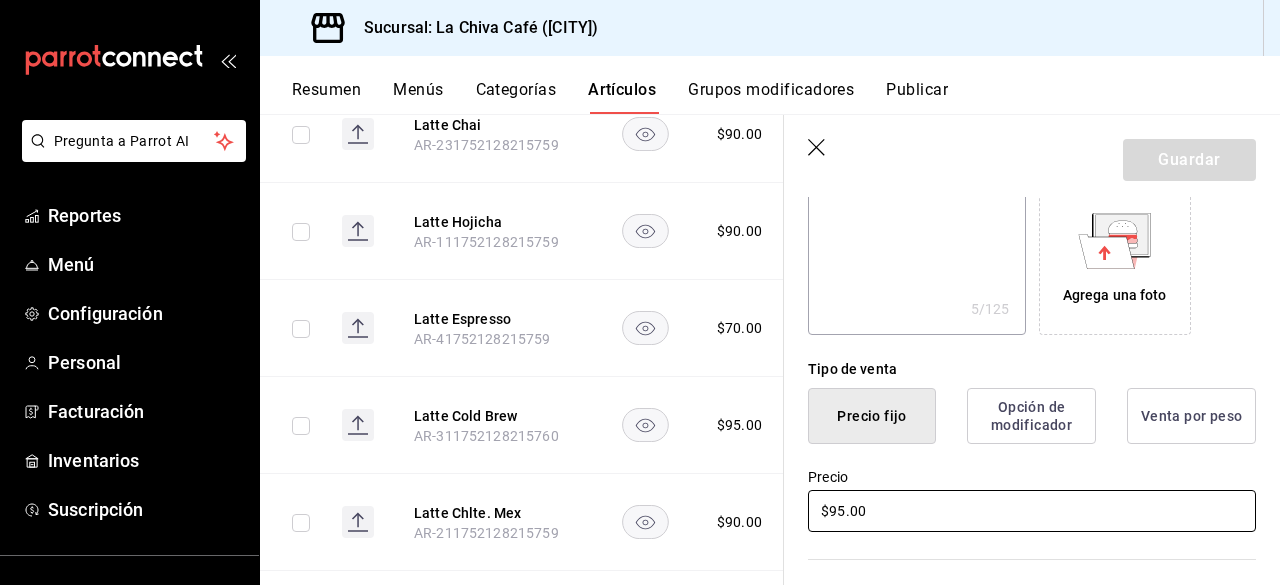 click on "$95.00" at bounding box center [1032, 511] 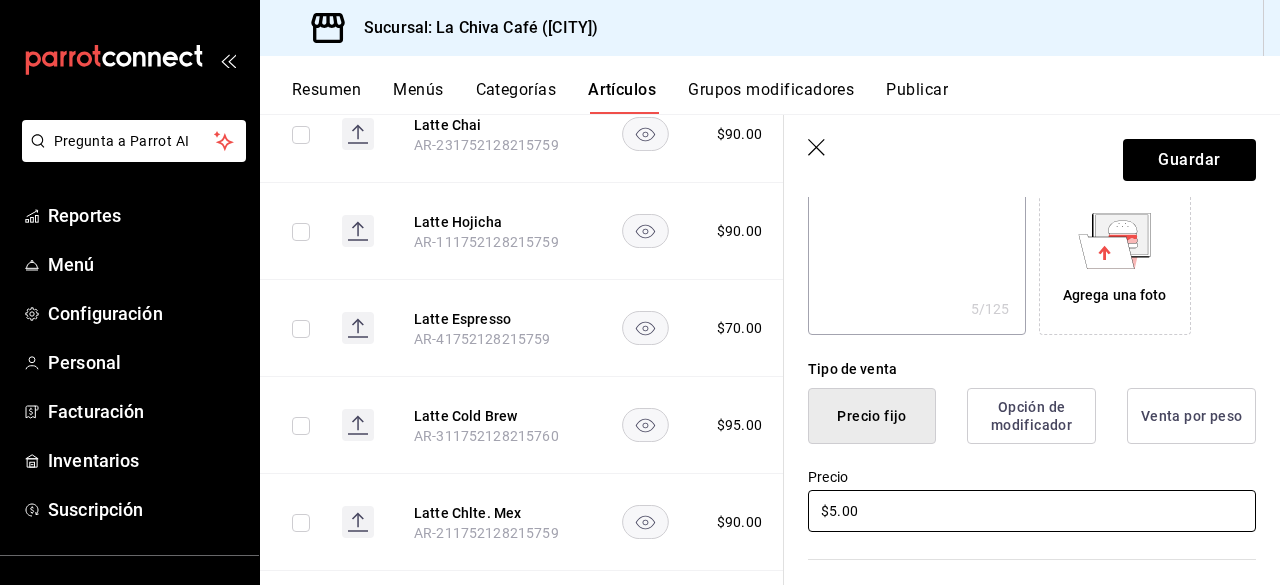 type on "x" 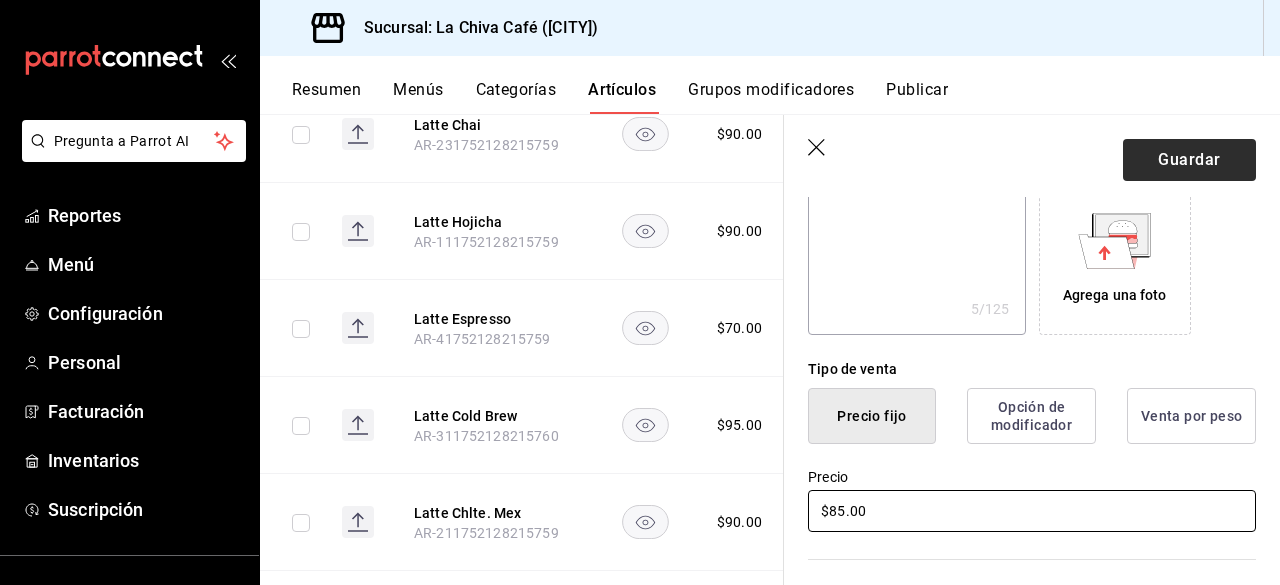 type on "$85.00" 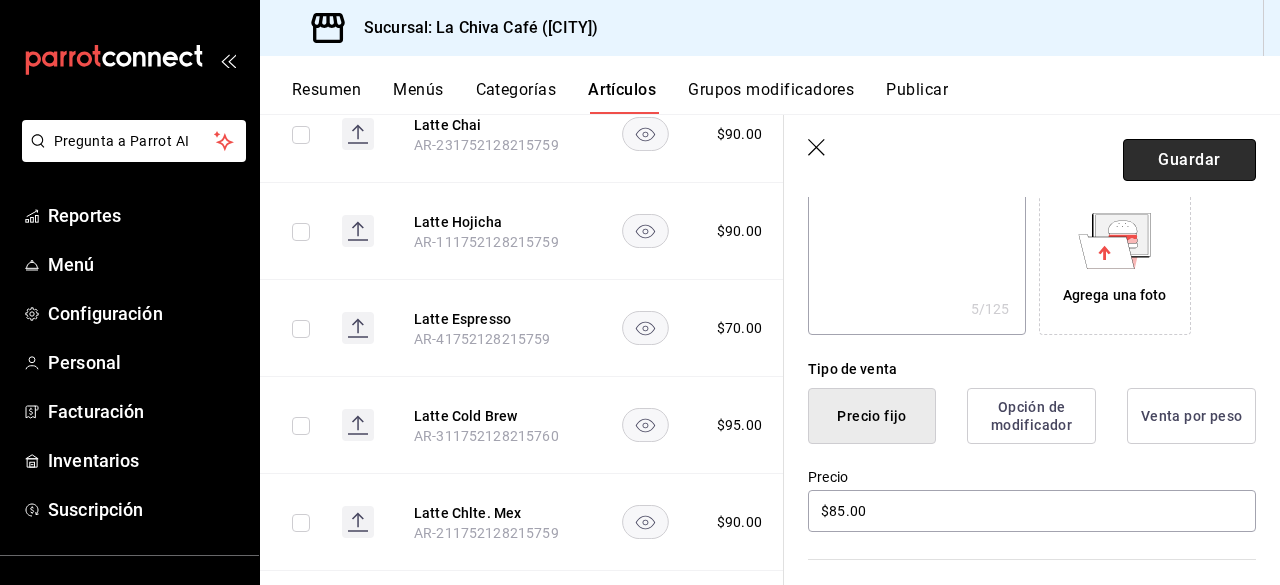 click on "Guardar" at bounding box center [1189, 160] 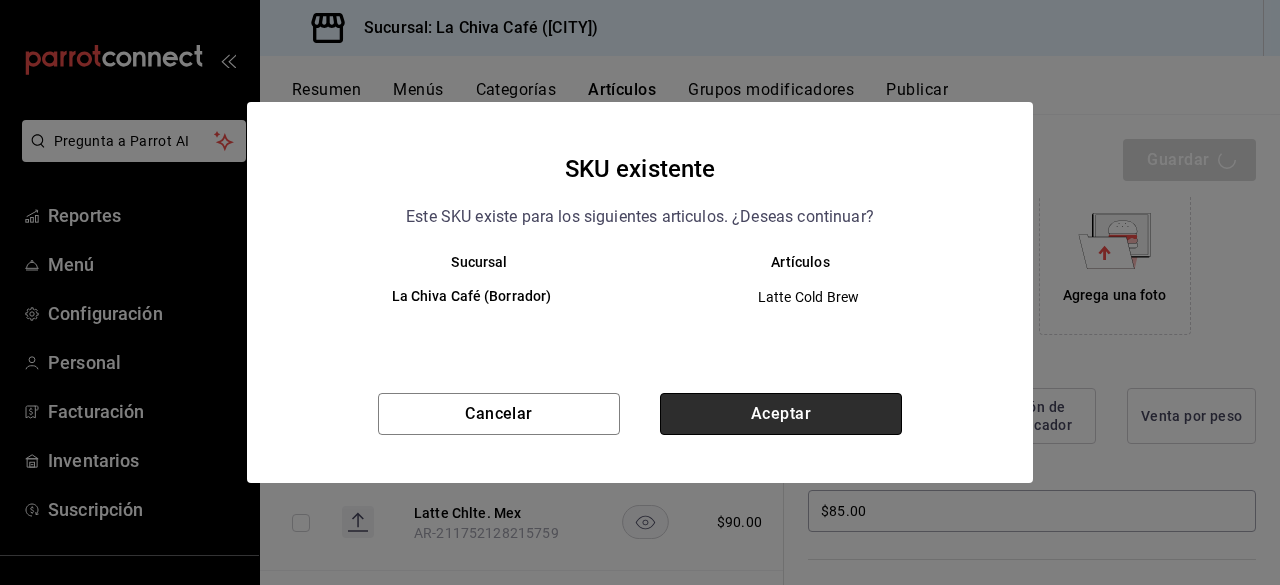 click on "Aceptar" at bounding box center [781, 414] 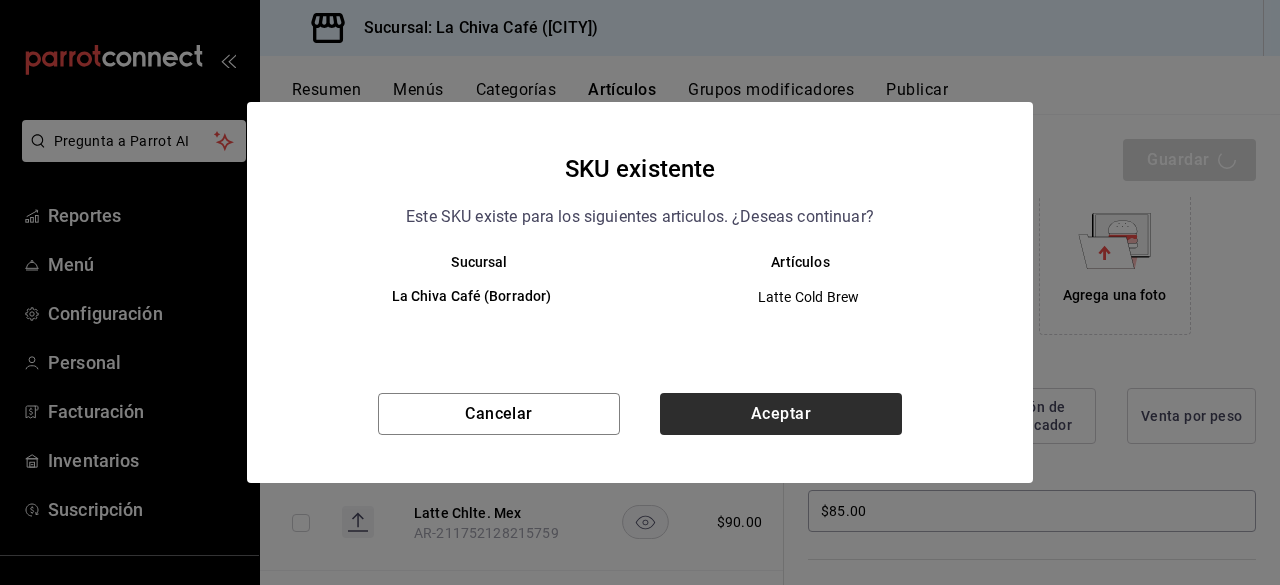 type on "x" 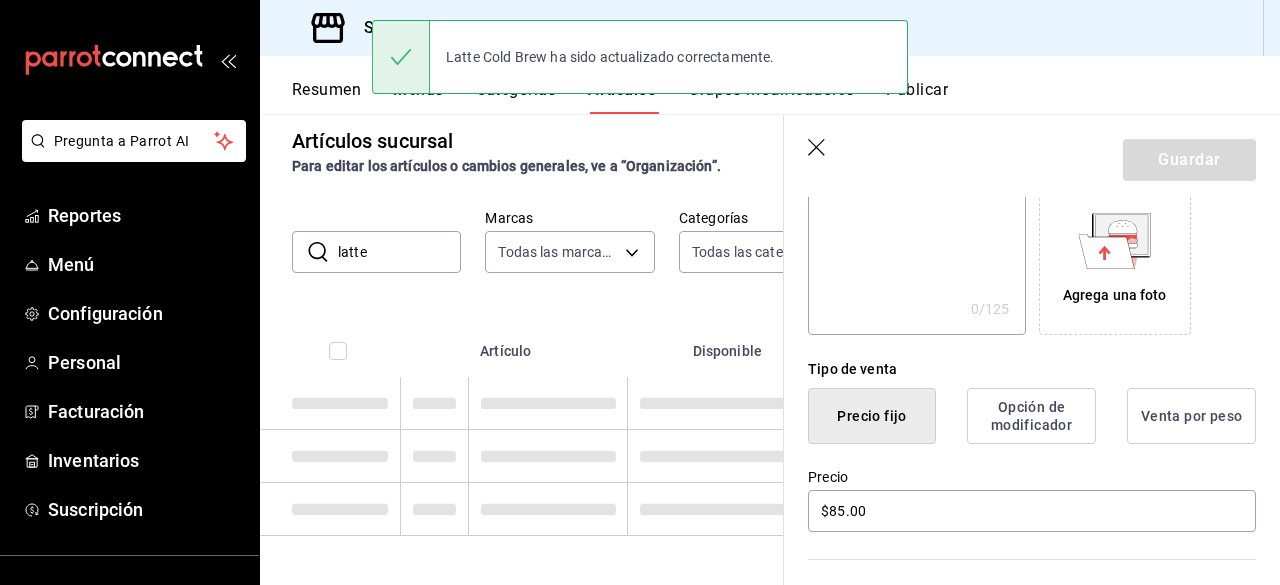 scroll, scrollTop: 18, scrollLeft: 0, axis: vertical 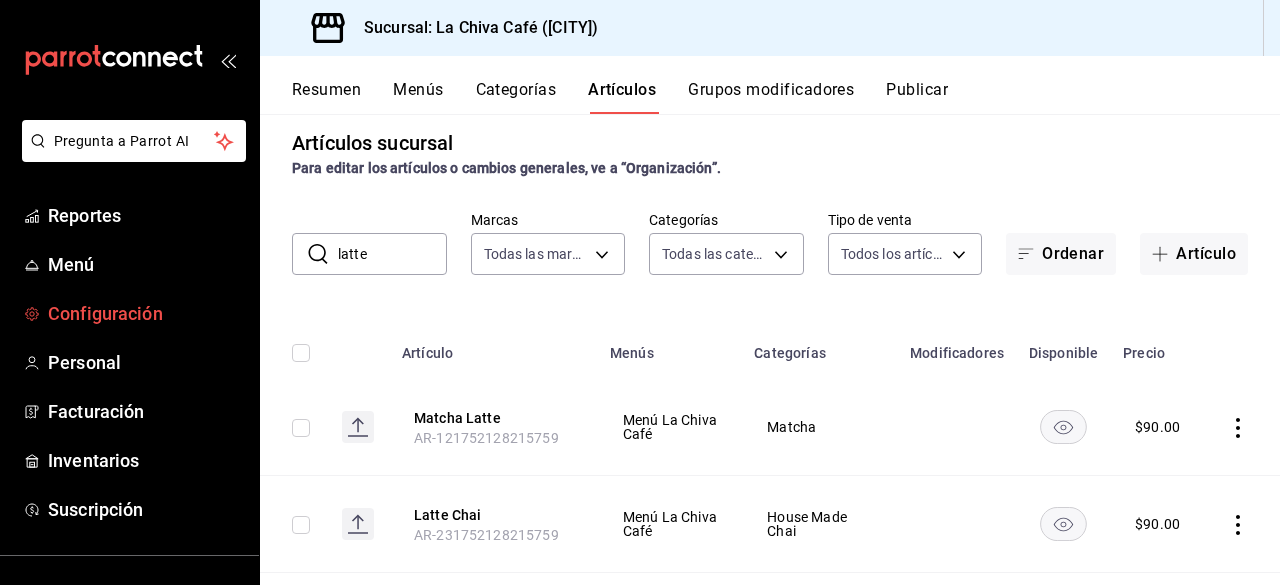 click on "Configuración" at bounding box center (145, 313) 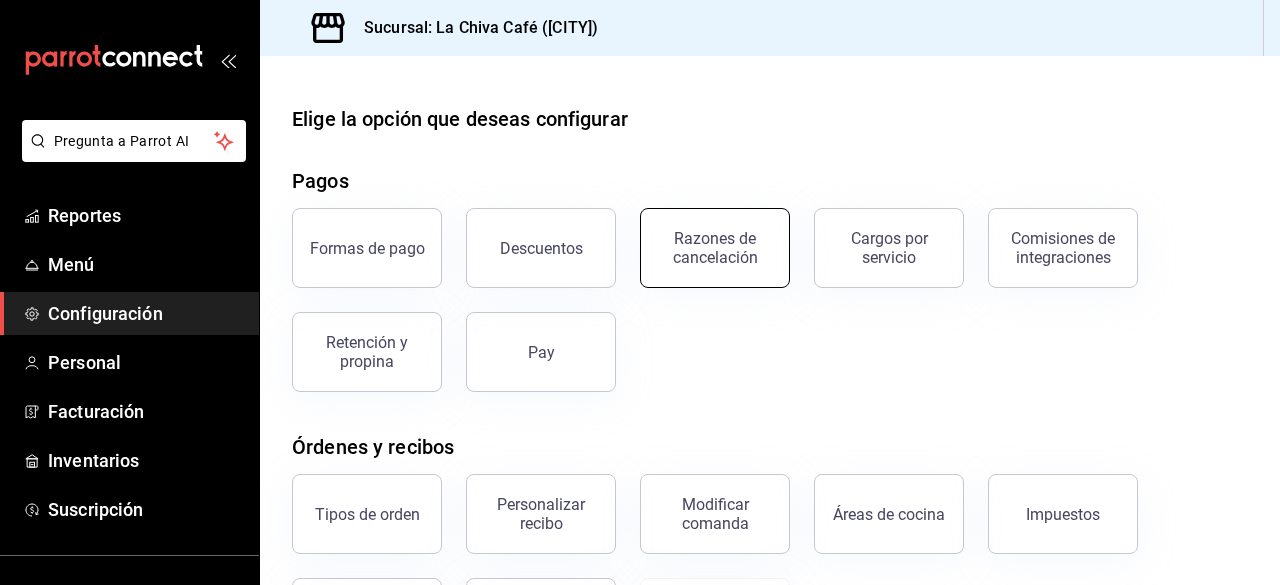 click on "Razones de cancelación" at bounding box center [715, 248] 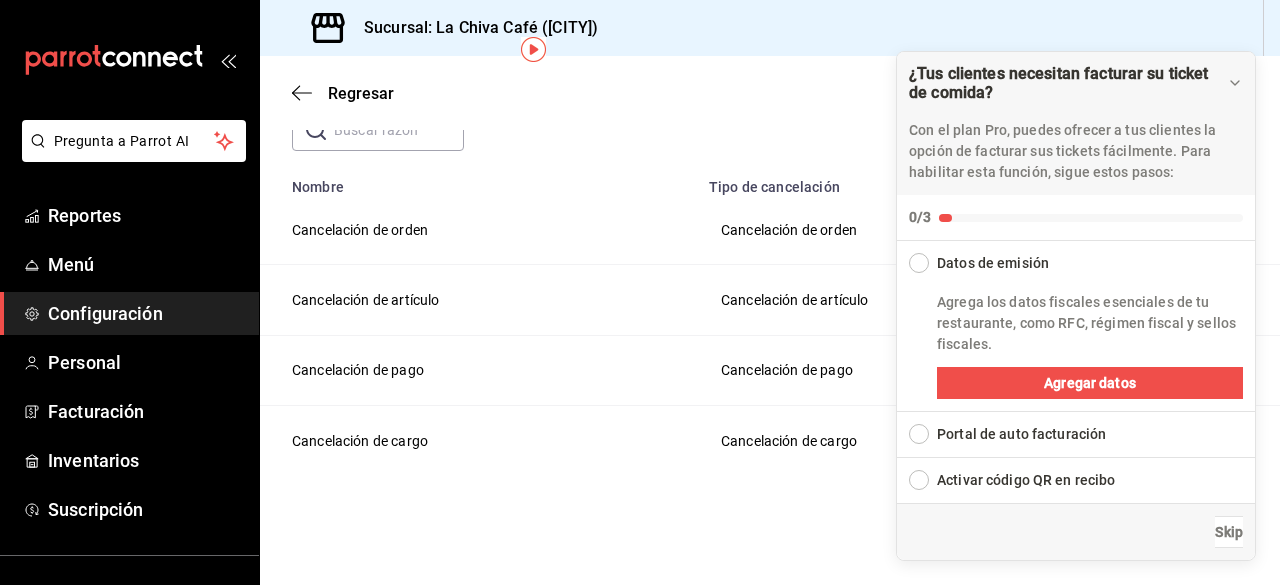scroll, scrollTop: 0, scrollLeft: 0, axis: both 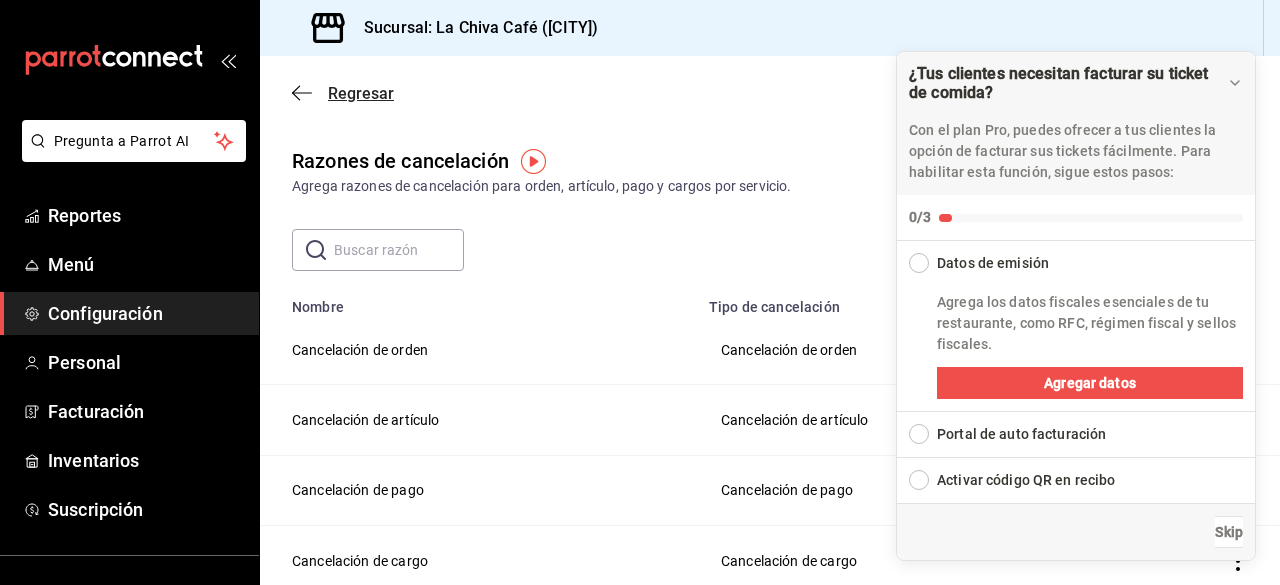 click 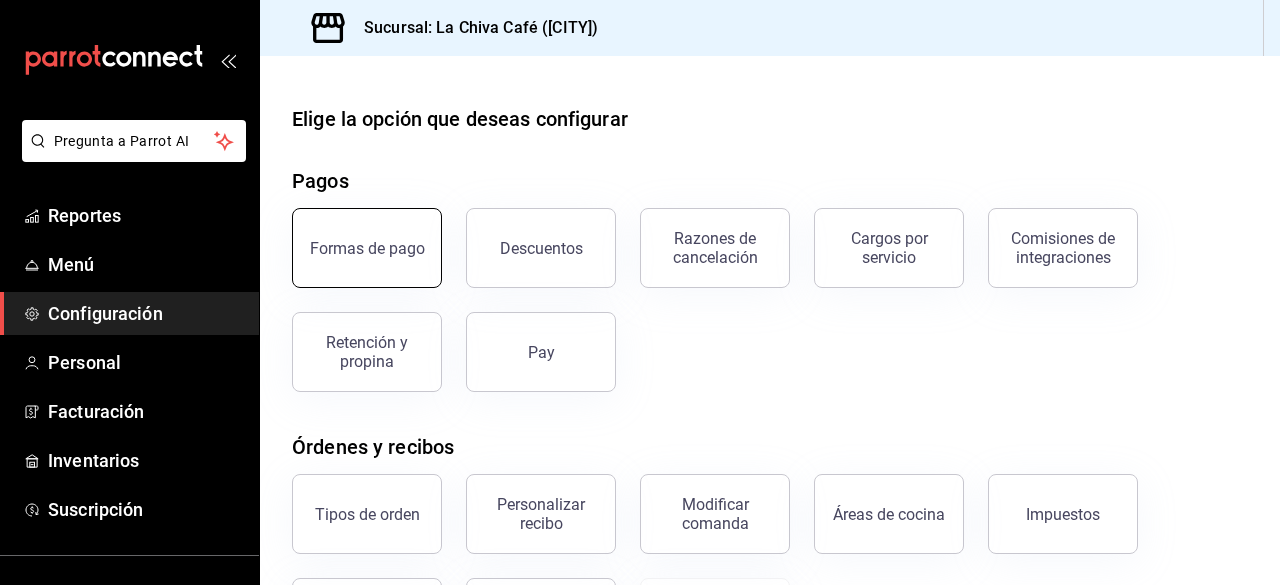 click on "Formas de pago" at bounding box center (367, 248) 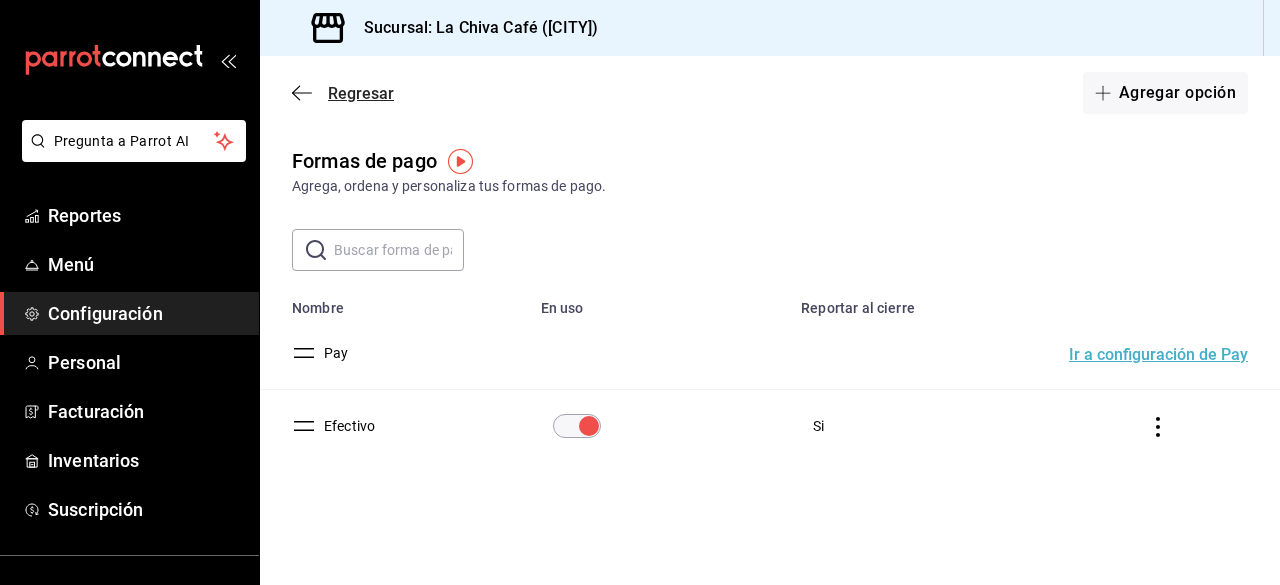 click on "Regresar" at bounding box center [361, 93] 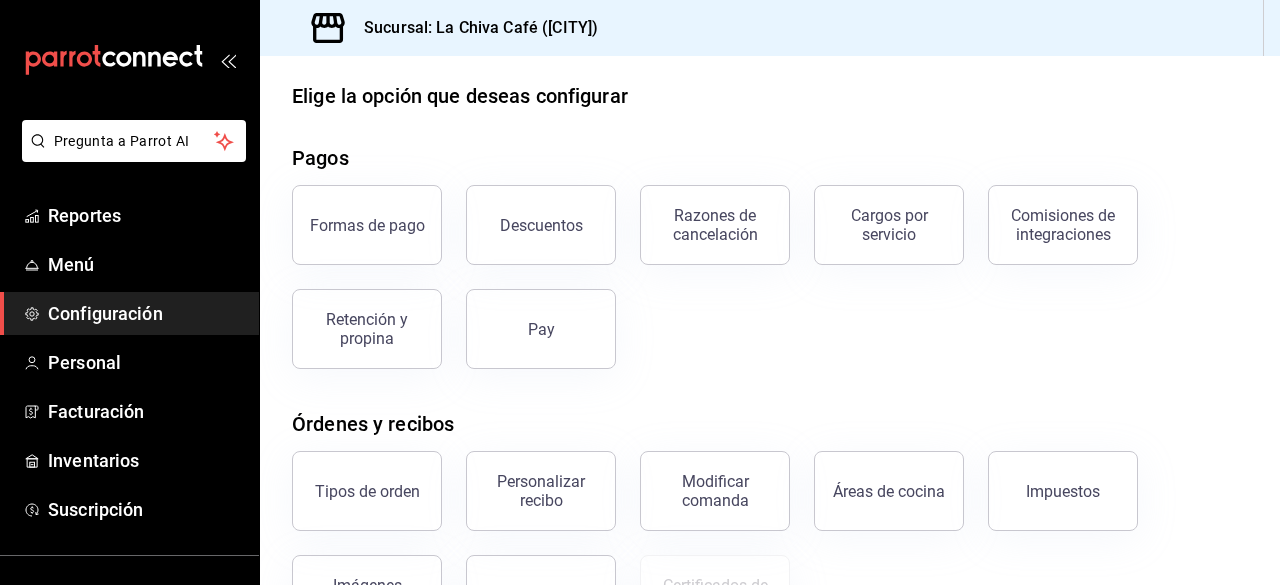 scroll, scrollTop: 25, scrollLeft: 0, axis: vertical 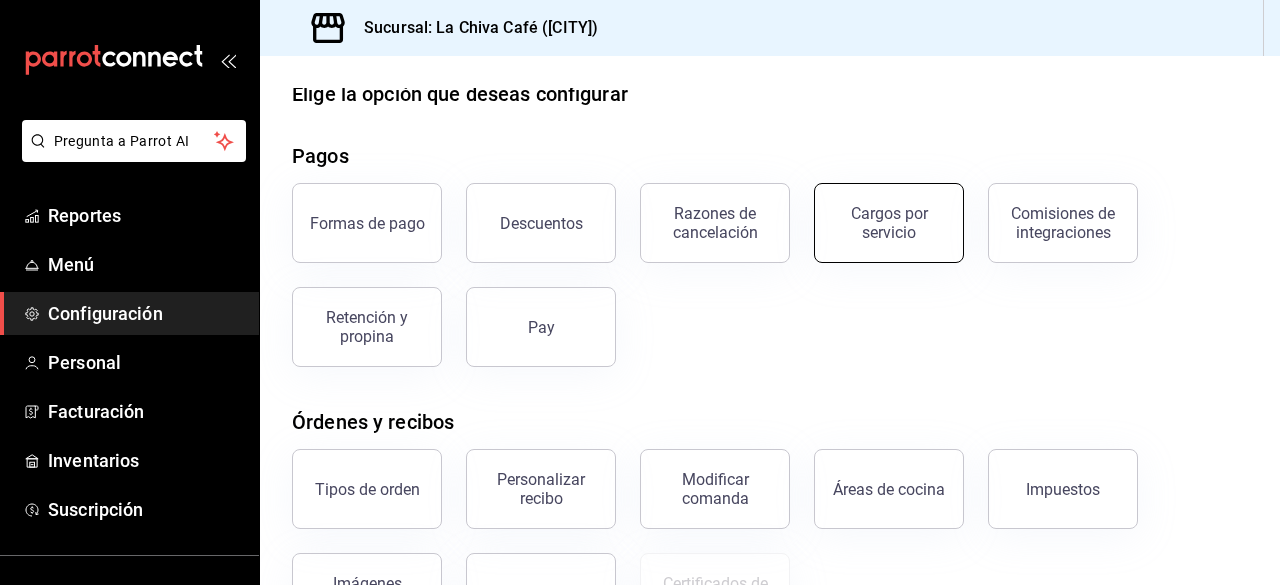 click on "Cargos por servicio" at bounding box center [889, 223] 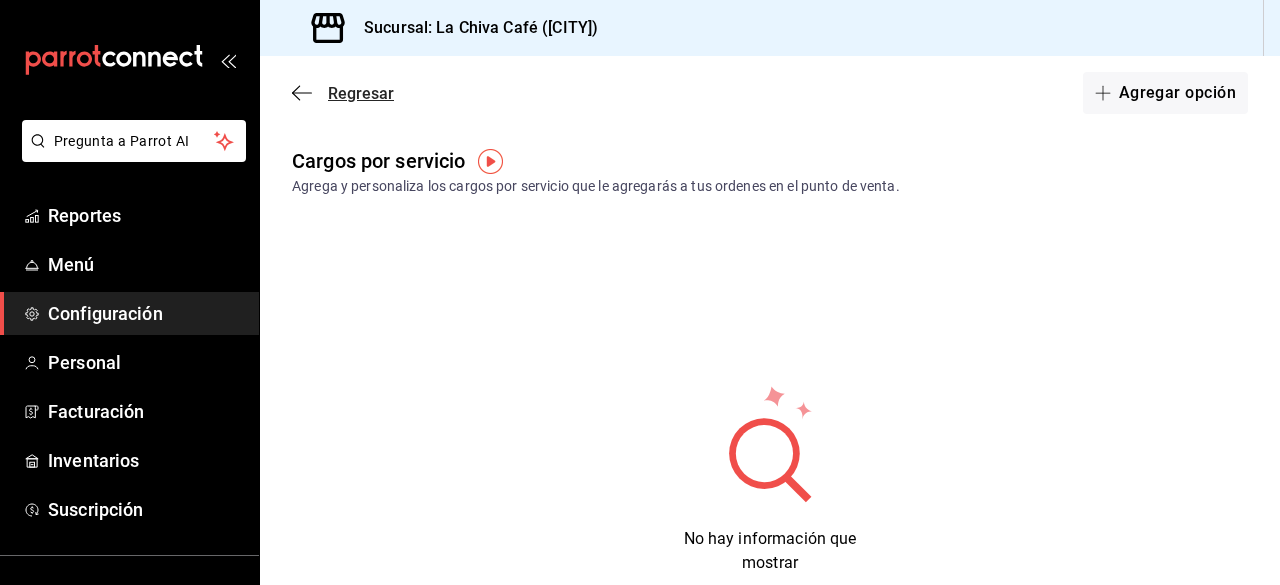 click 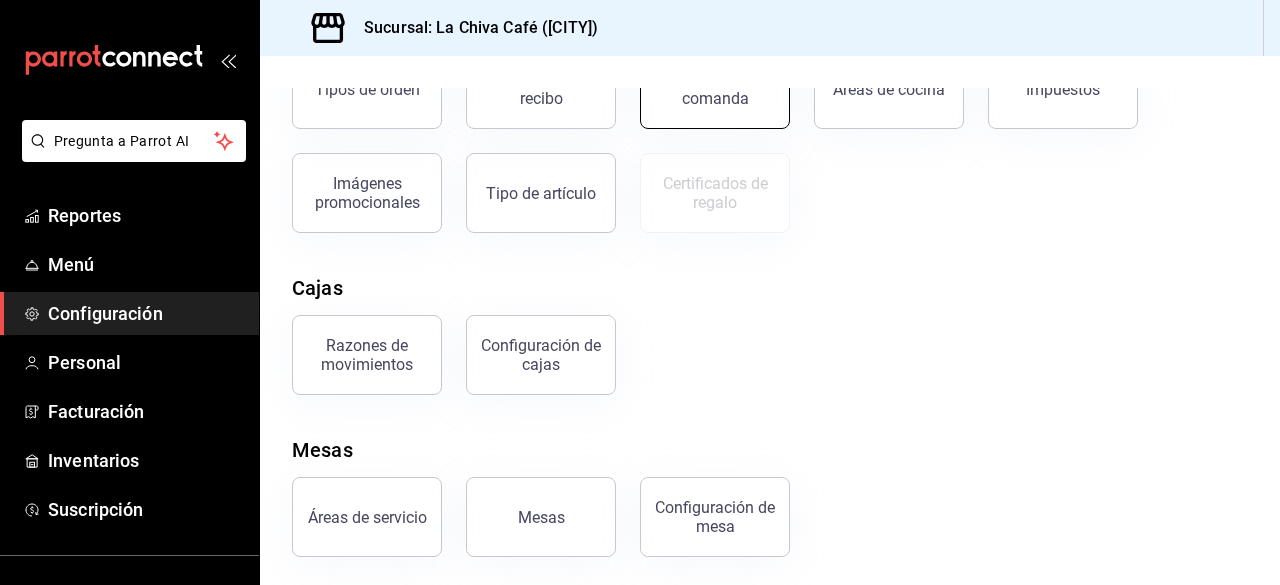 scroll, scrollTop: 428, scrollLeft: 0, axis: vertical 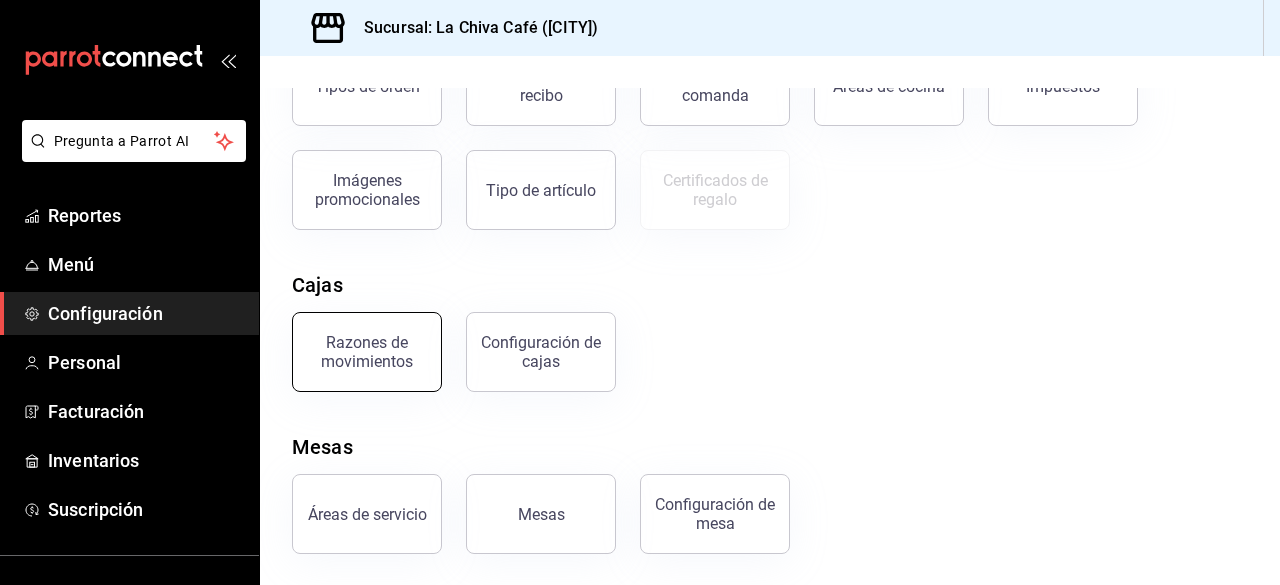 click on "Razones de movimientos" at bounding box center (367, 352) 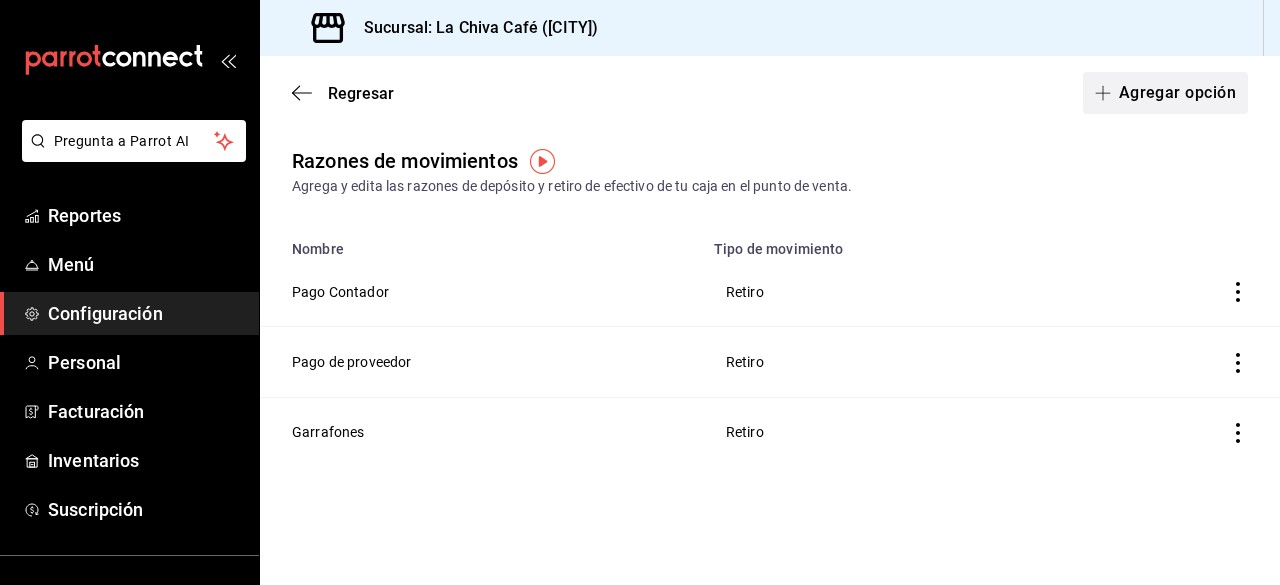 click on "Agregar opción" at bounding box center (1165, 93) 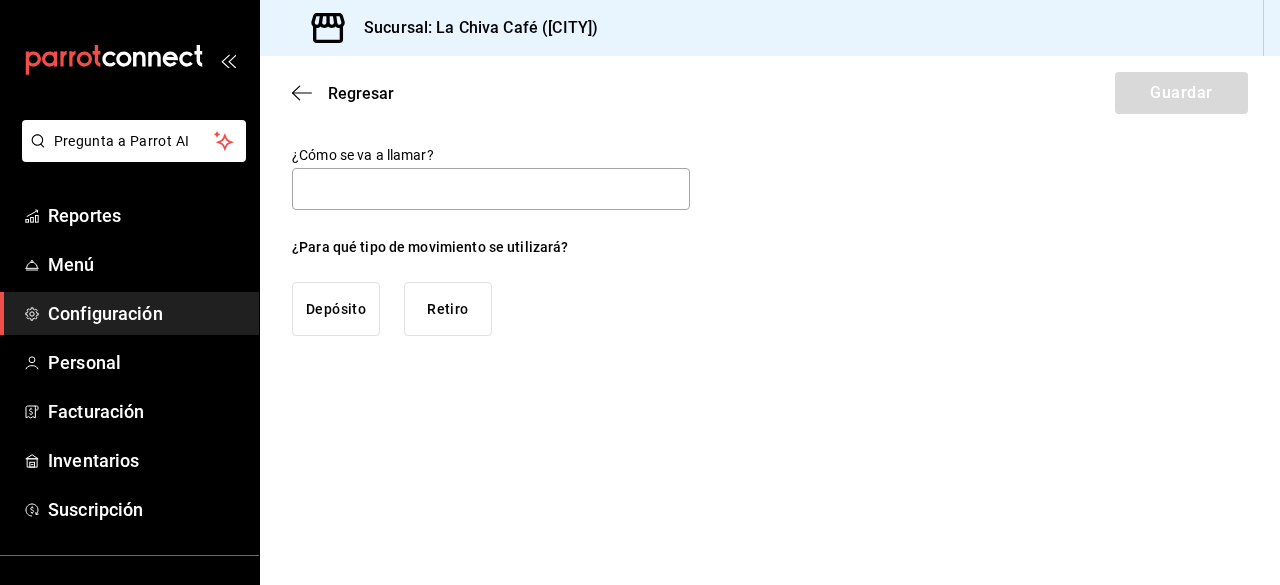 click on "Depósito" at bounding box center [336, 309] 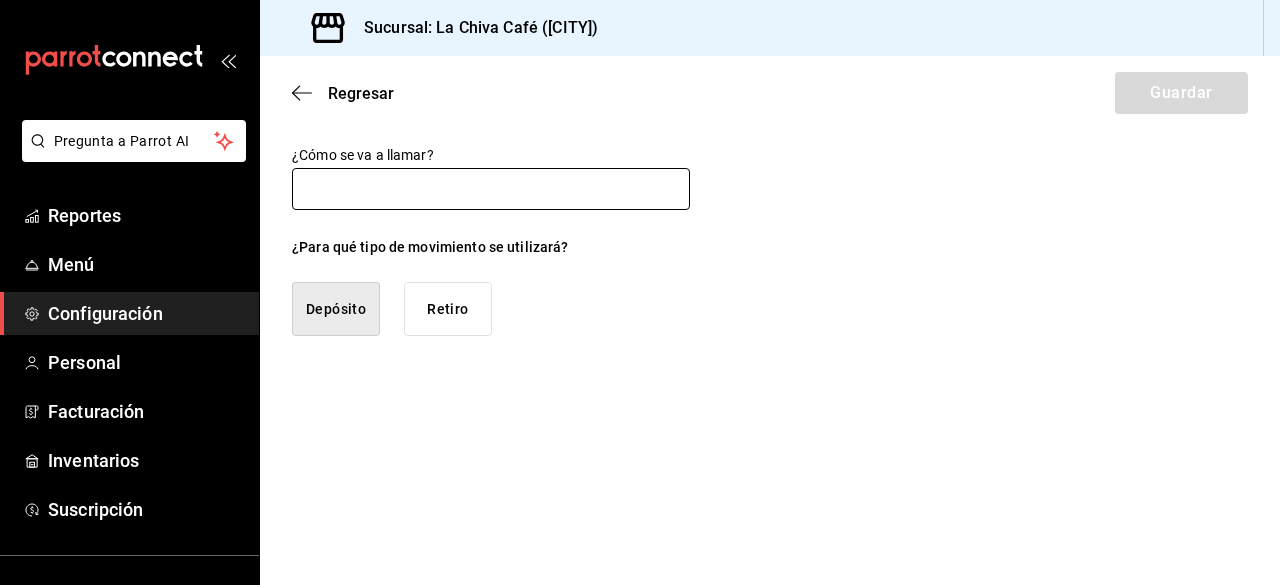 click at bounding box center [491, 189] 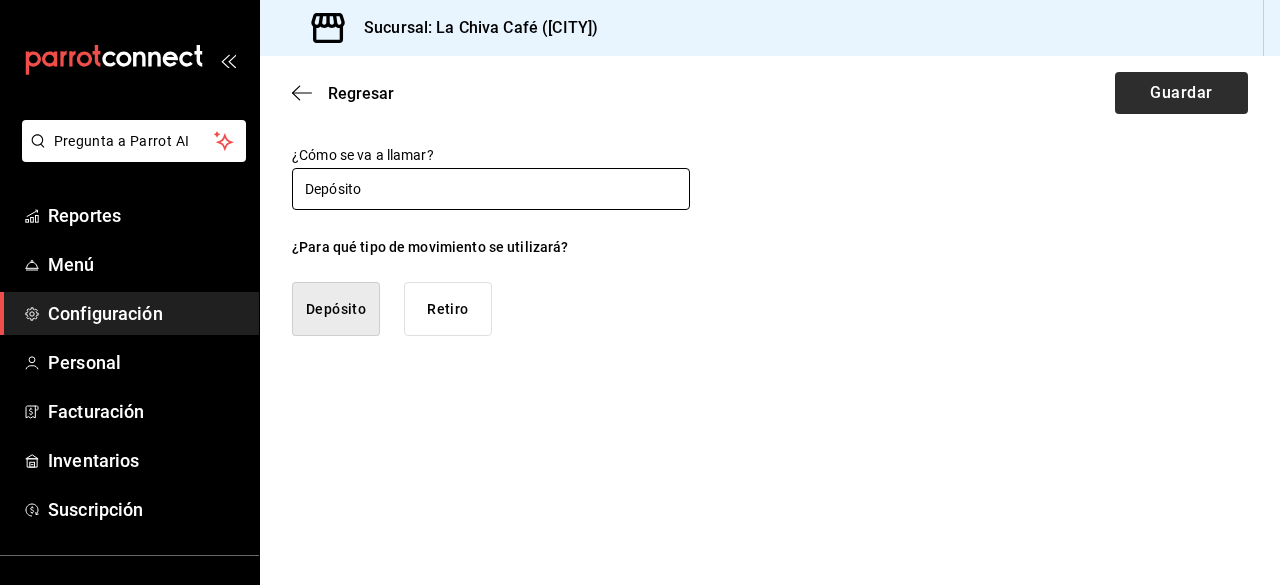 type on "Depósito" 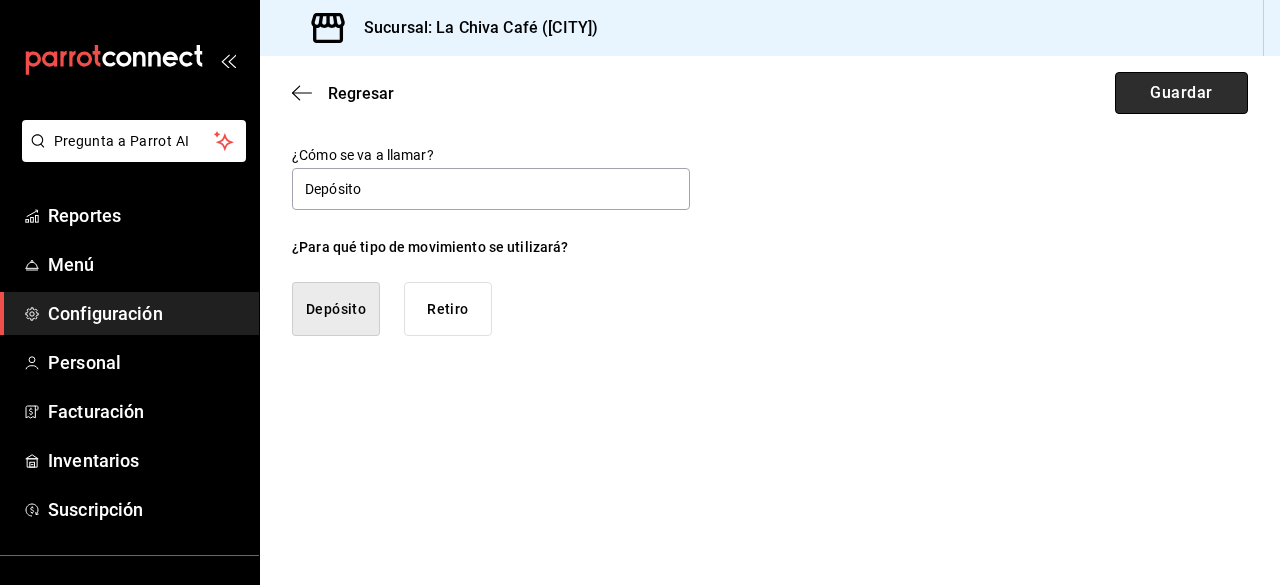 click on "Guardar" at bounding box center (1181, 93) 